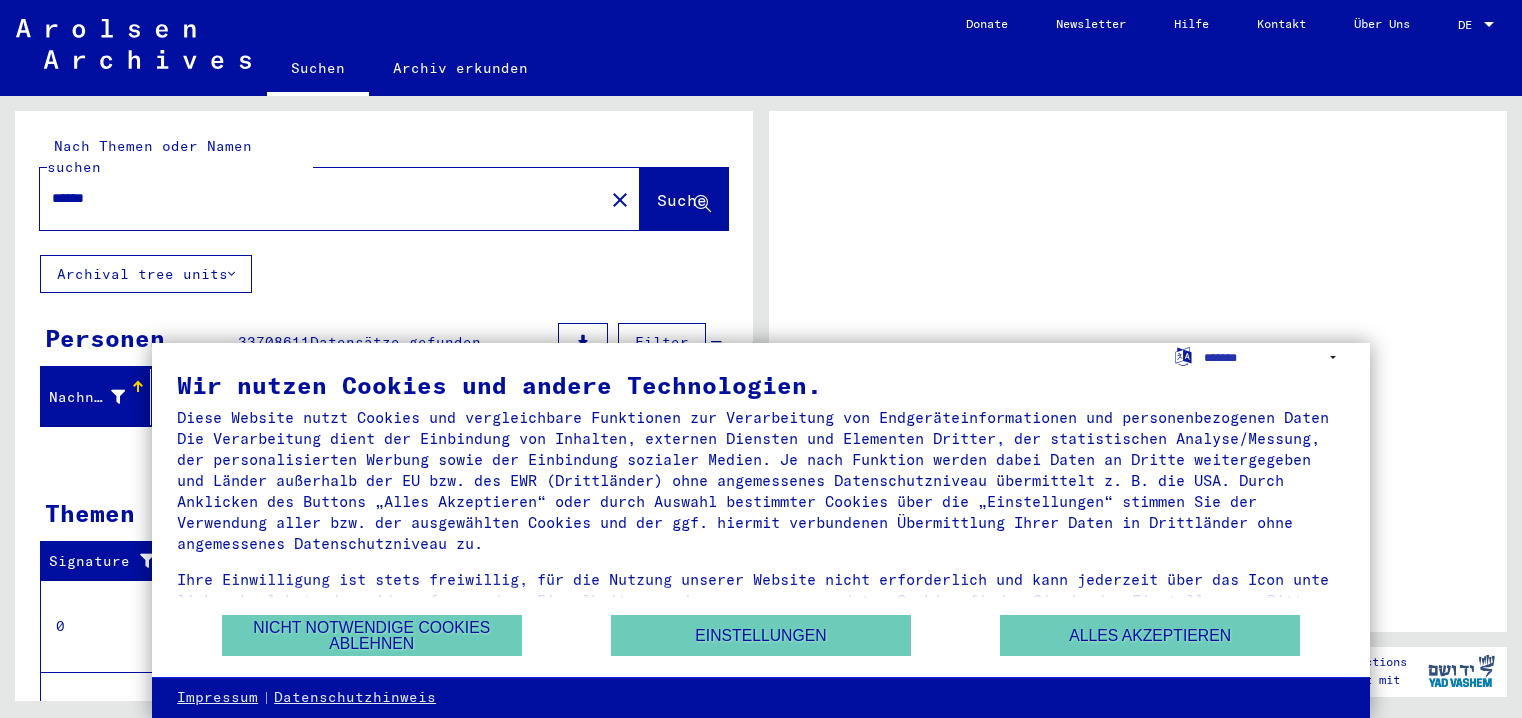 scroll, scrollTop: 0, scrollLeft: 0, axis: both 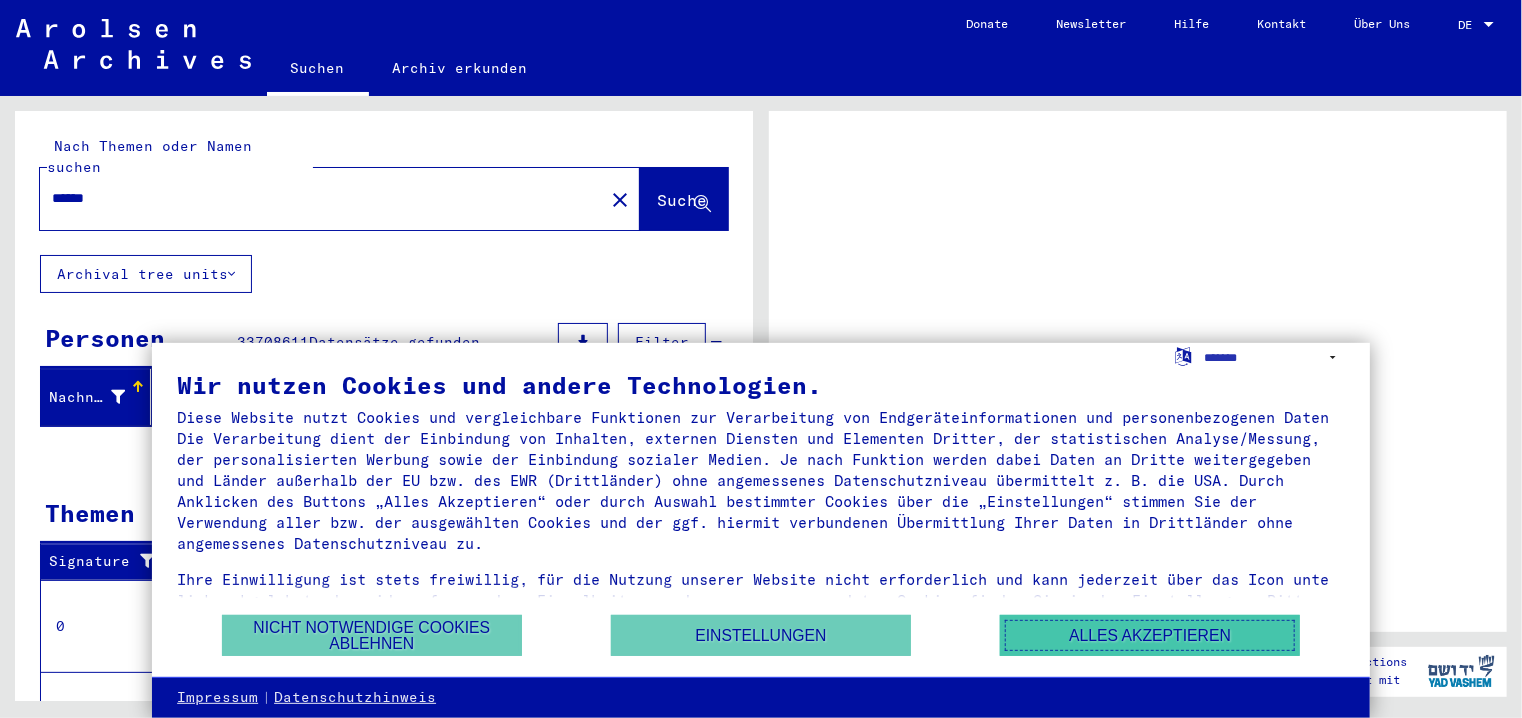 click on "Alles akzeptieren" at bounding box center (1150, 635) 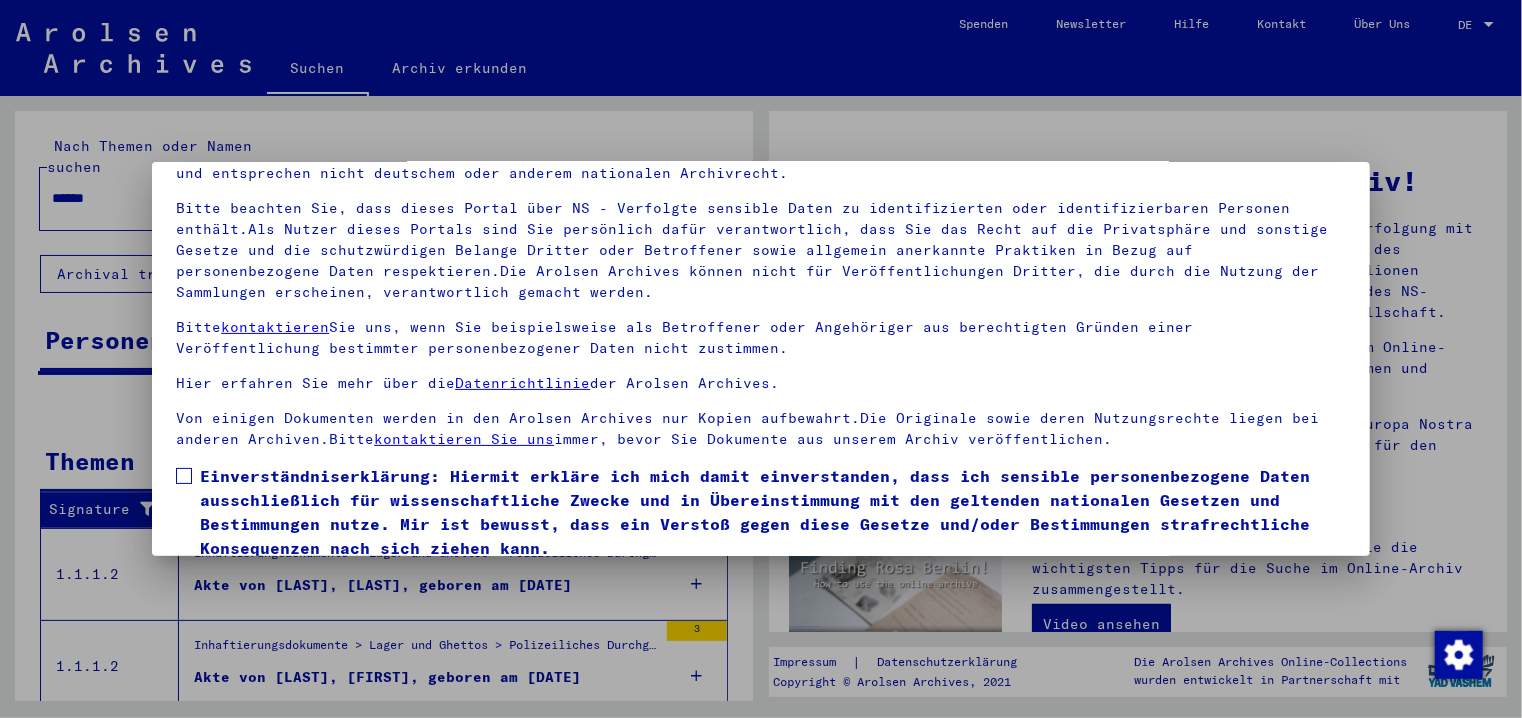 scroll, scrollTop: 172, scrollLeft: 0, axis: vertical 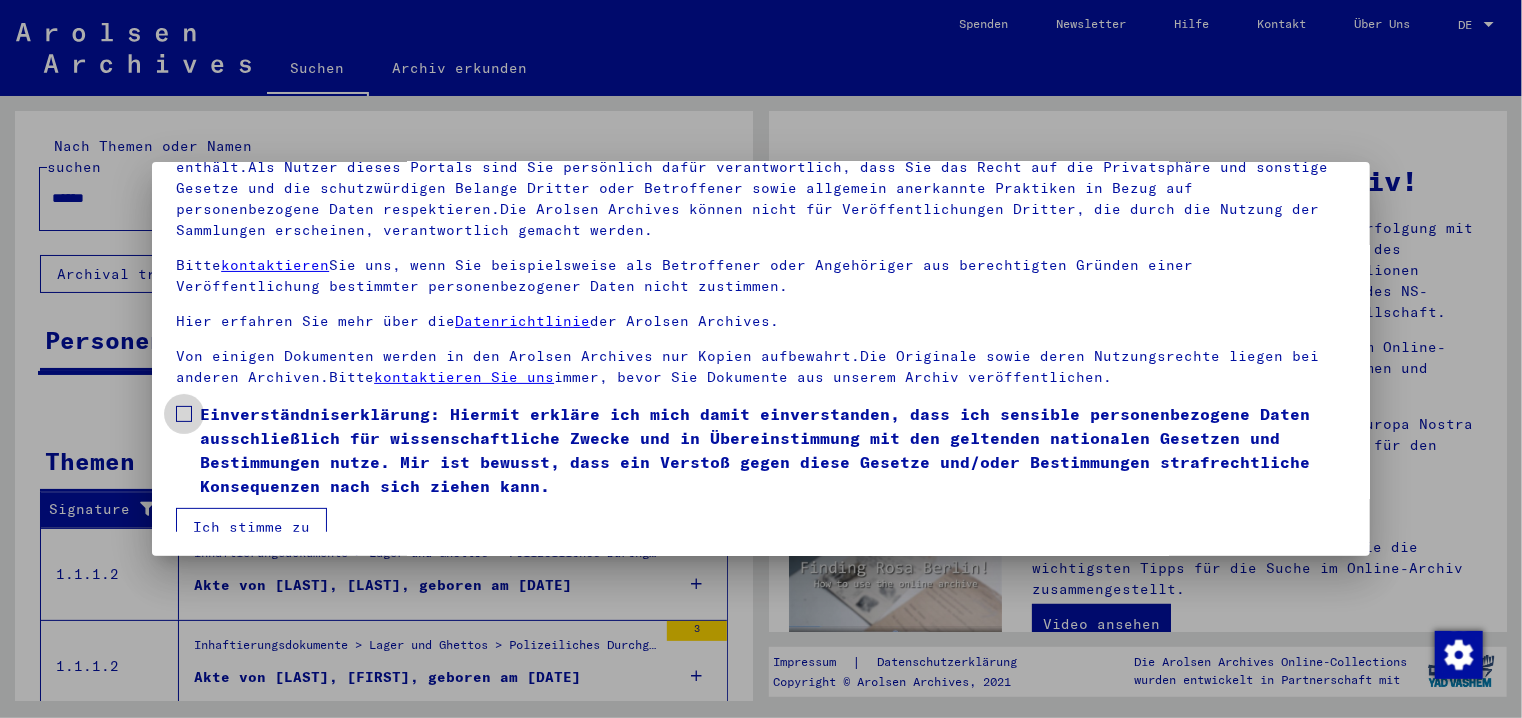 click at bounding box center (184, 414) 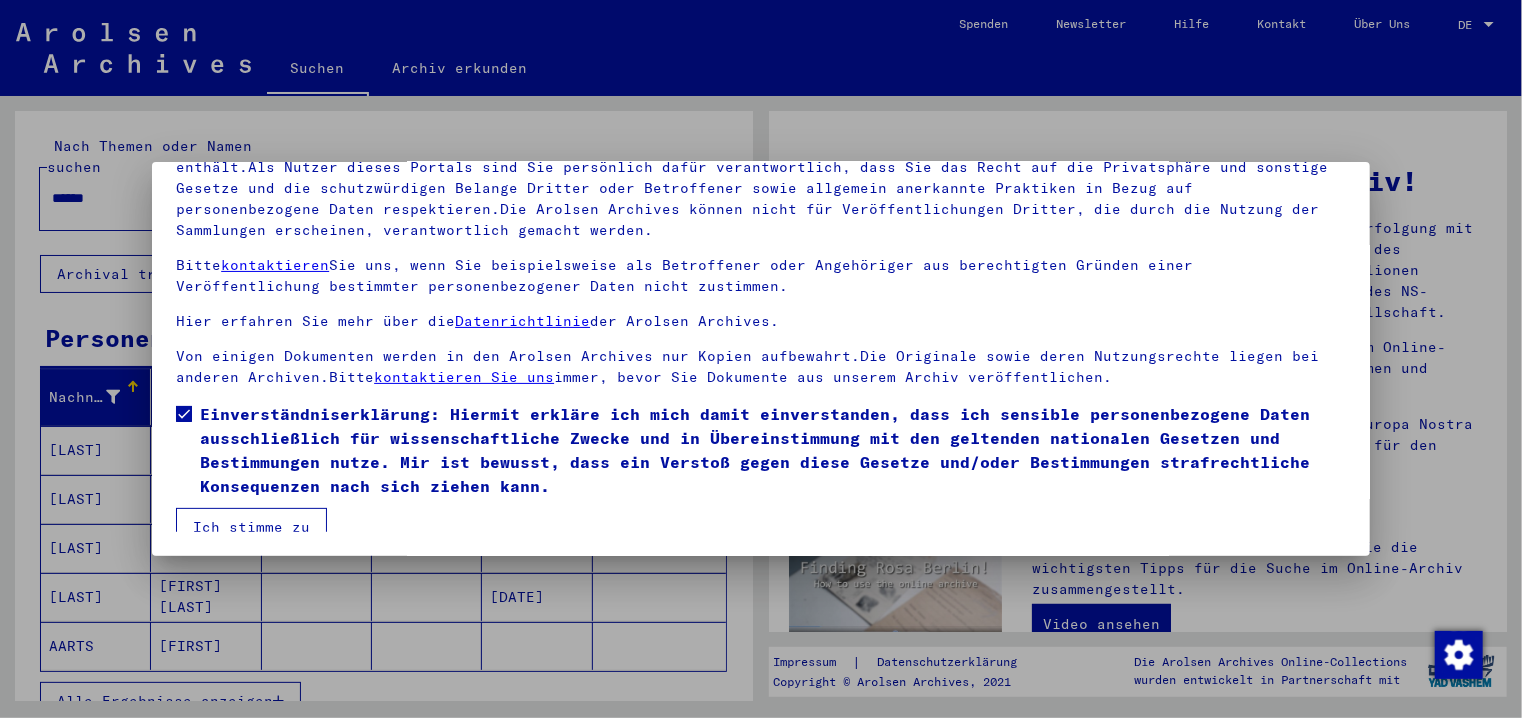 click on "Ich stimme zu" at bounding box center (251, 527) 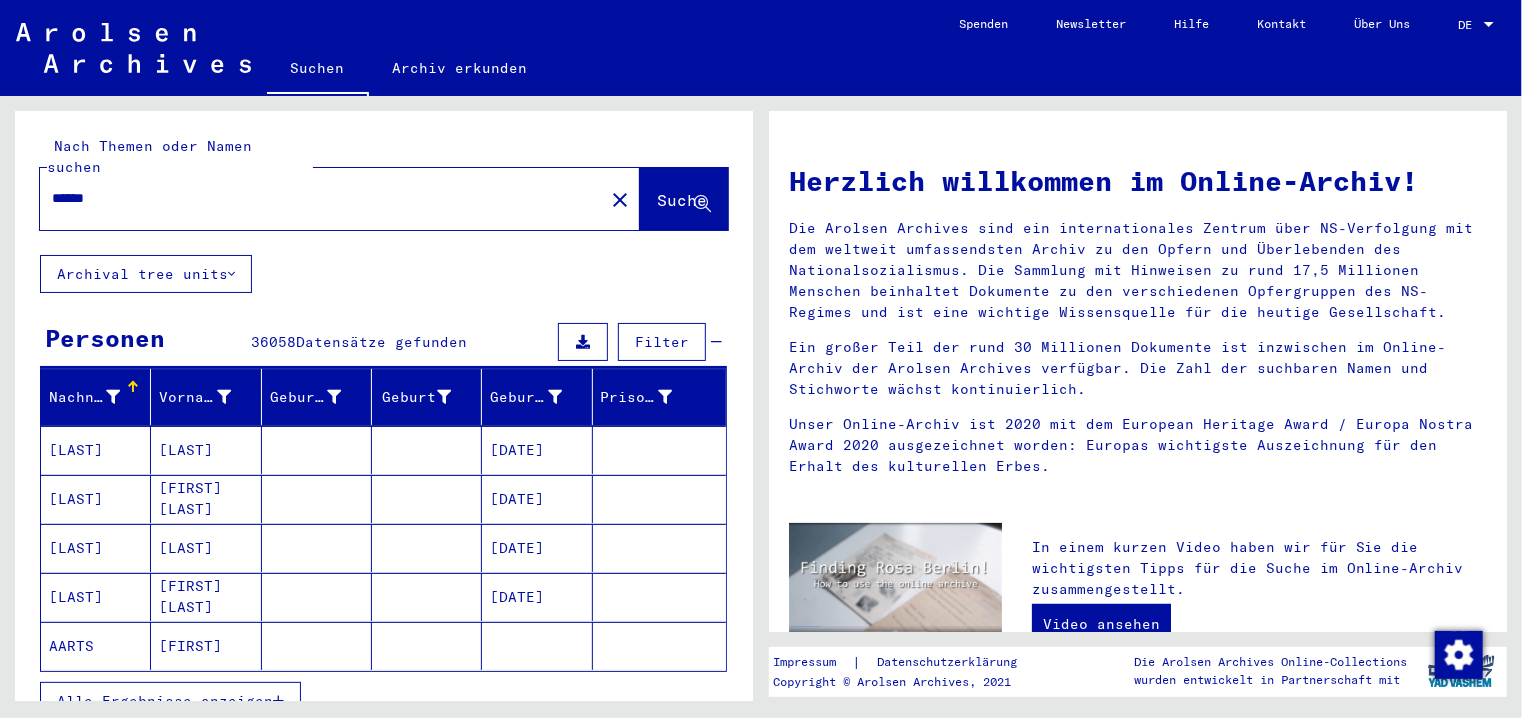 click on "******" at bounding box center (316, 198) 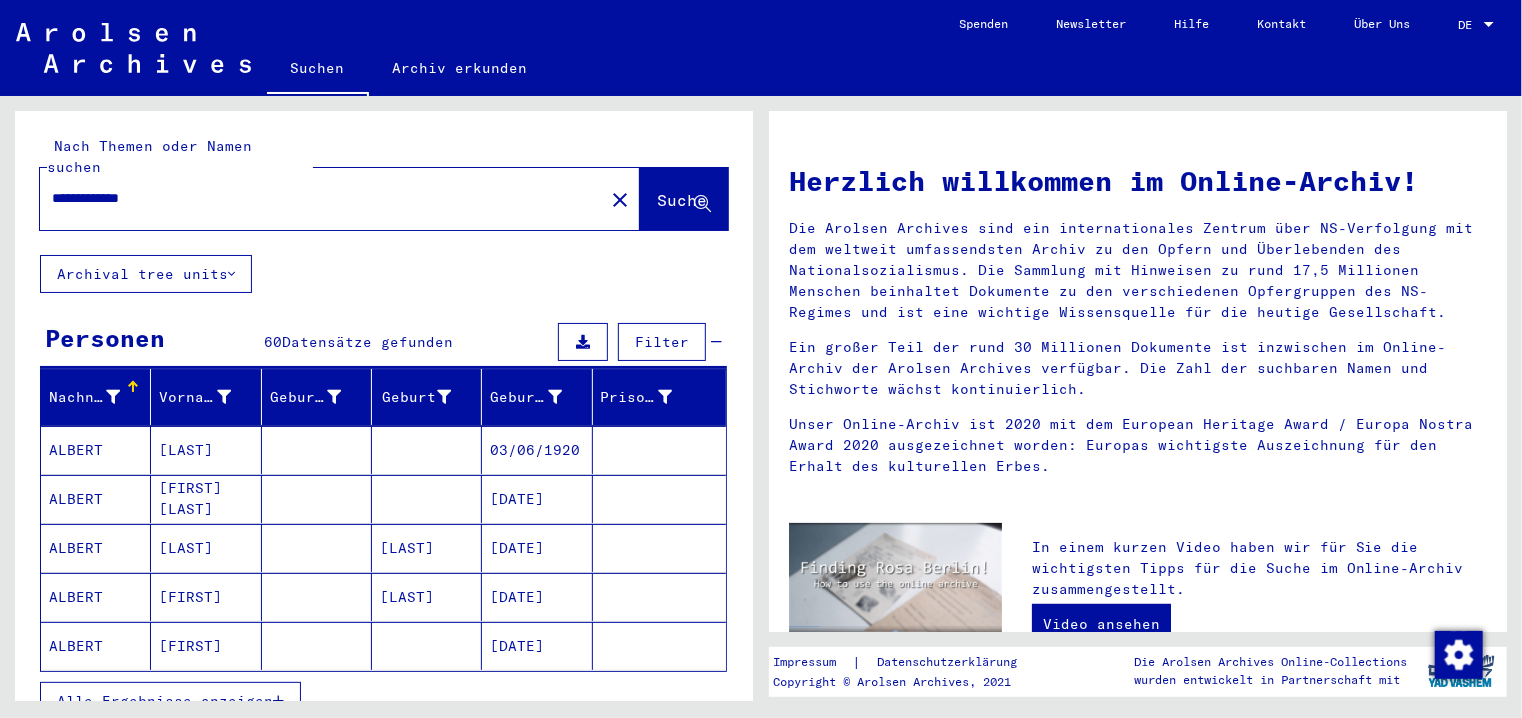 click on "**********" at bounding box center [316, 198] 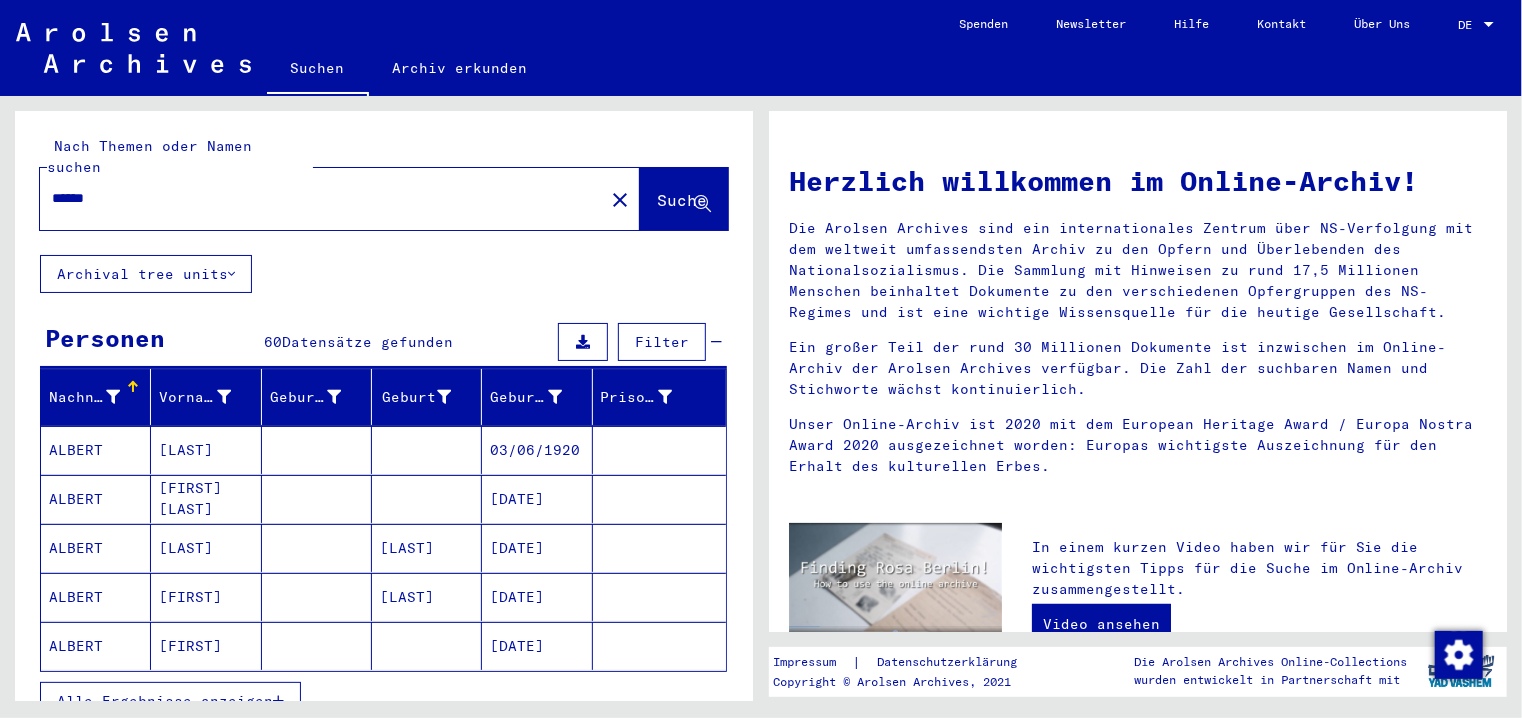click on "******" 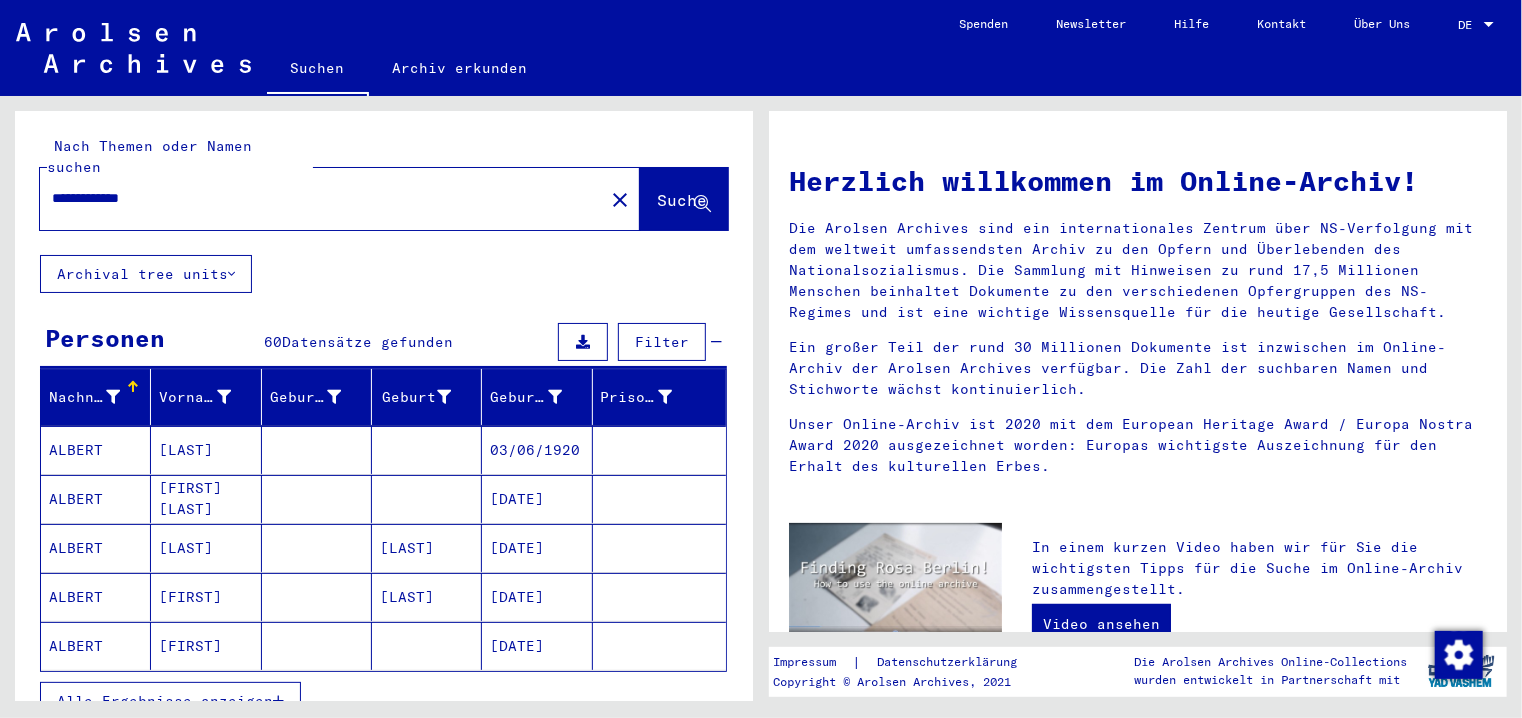 type on "**********" 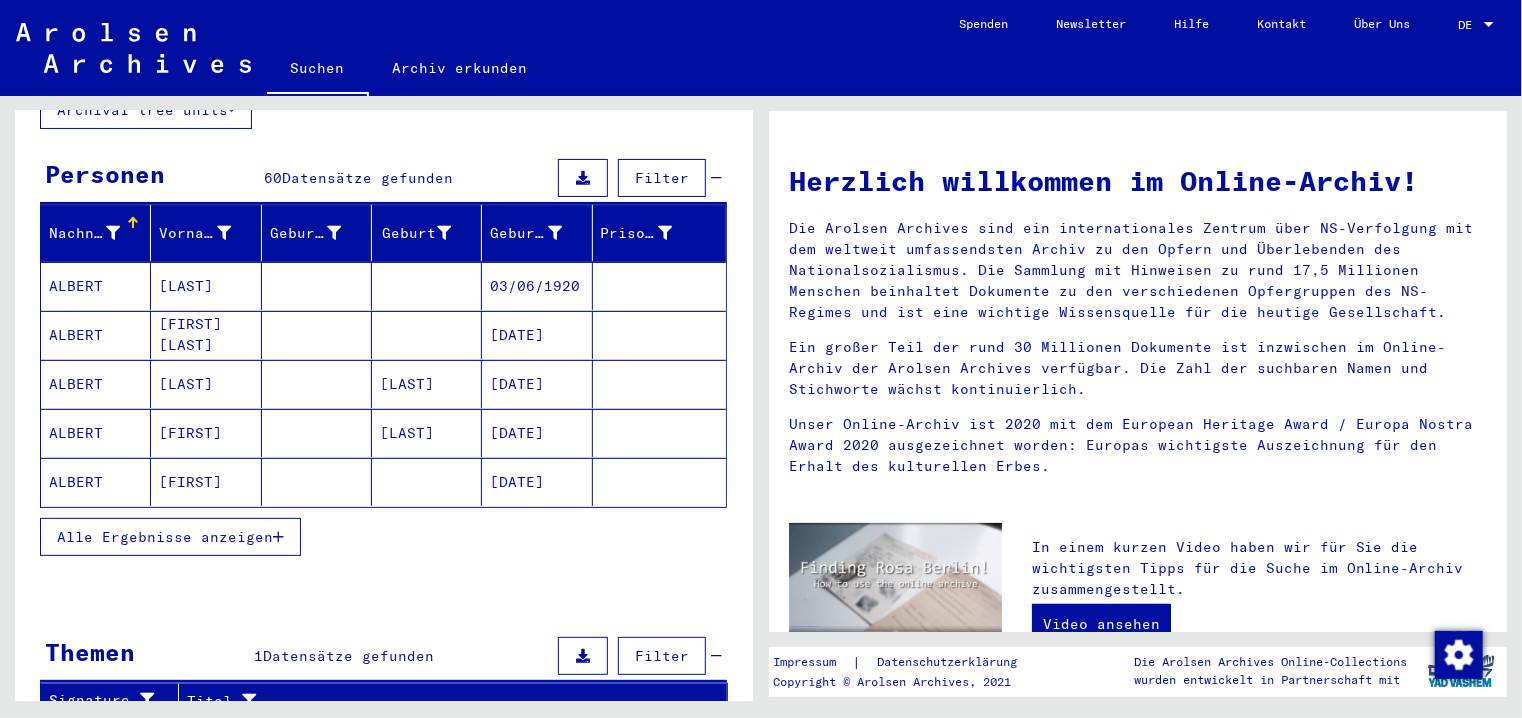 scroll, scrollTop: 0, scrollLeft: 0, axis: both 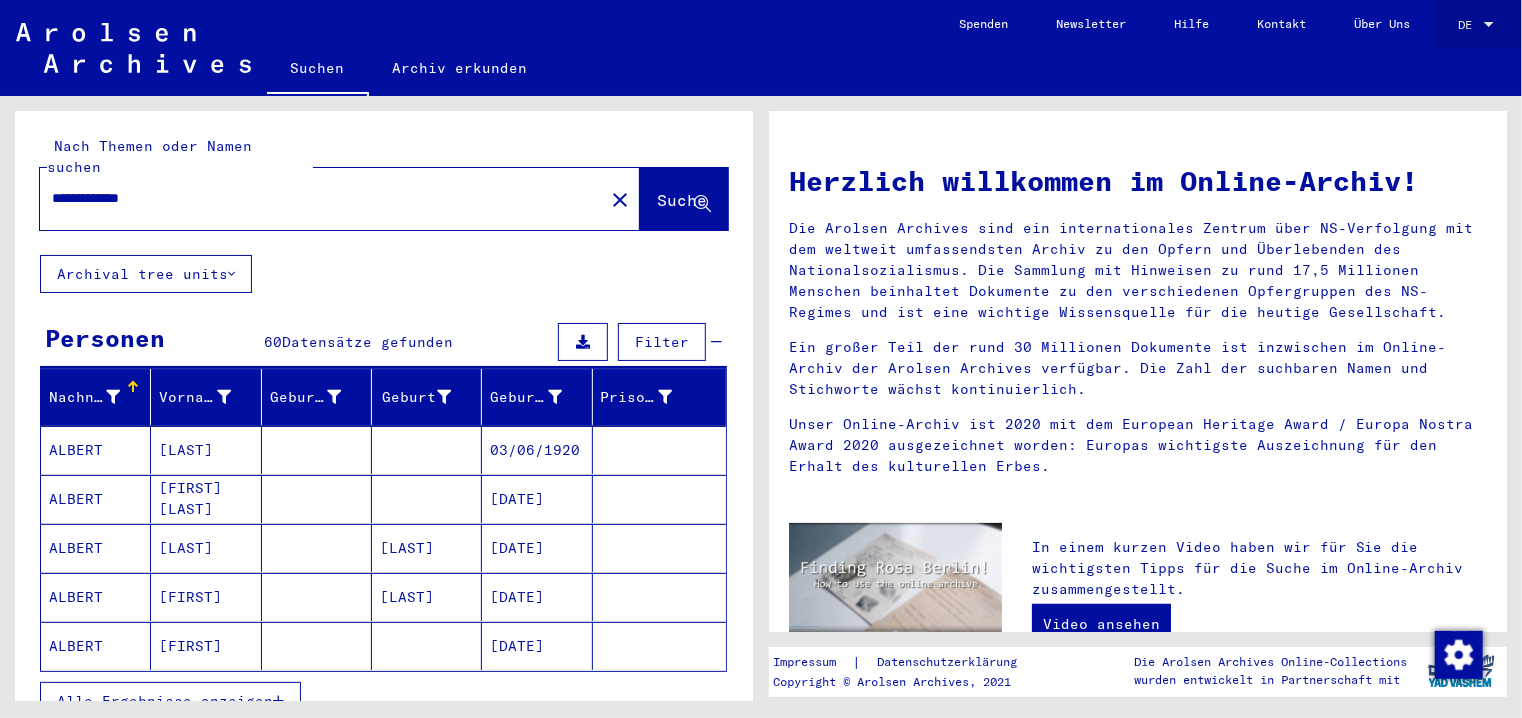 click at bounding box center (1489, 25) 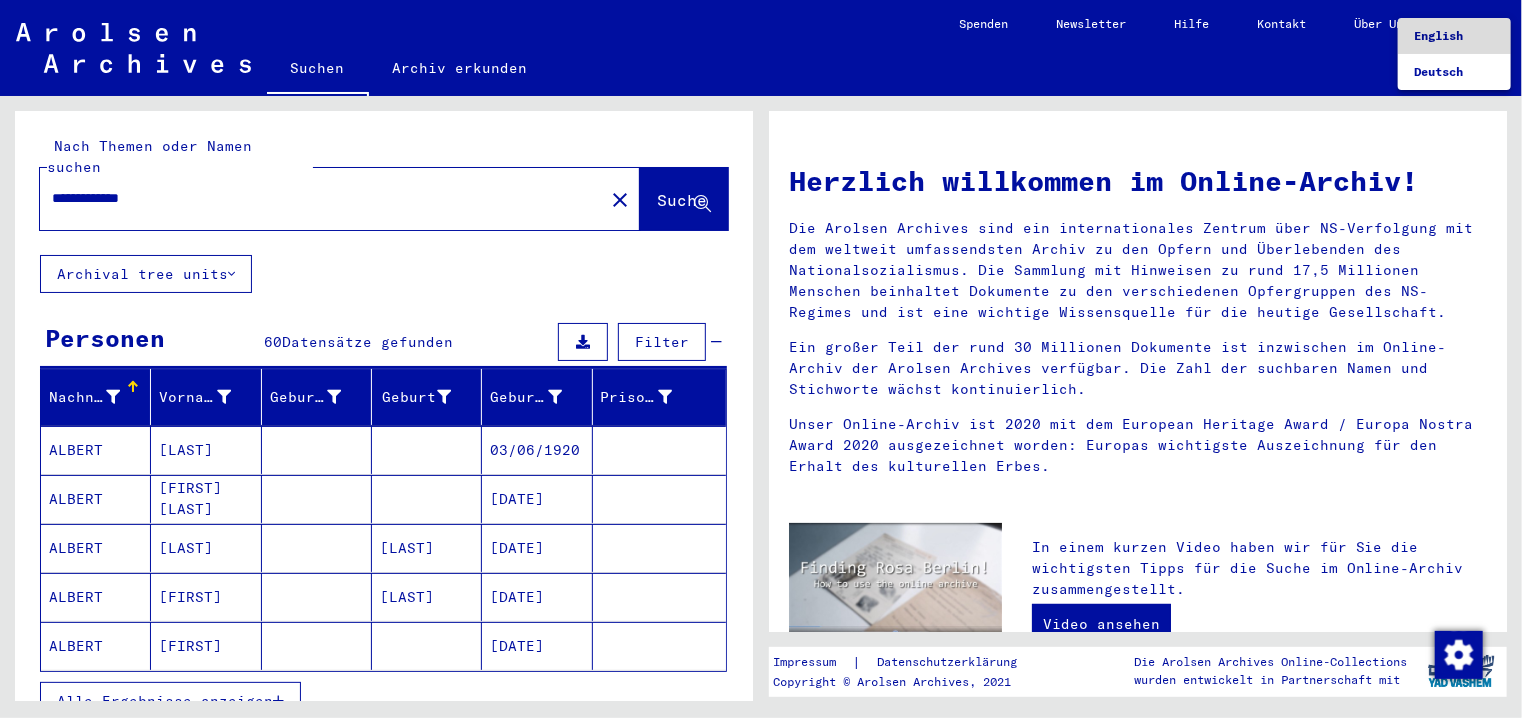 click on "English" at bounding box center (1454, 36) 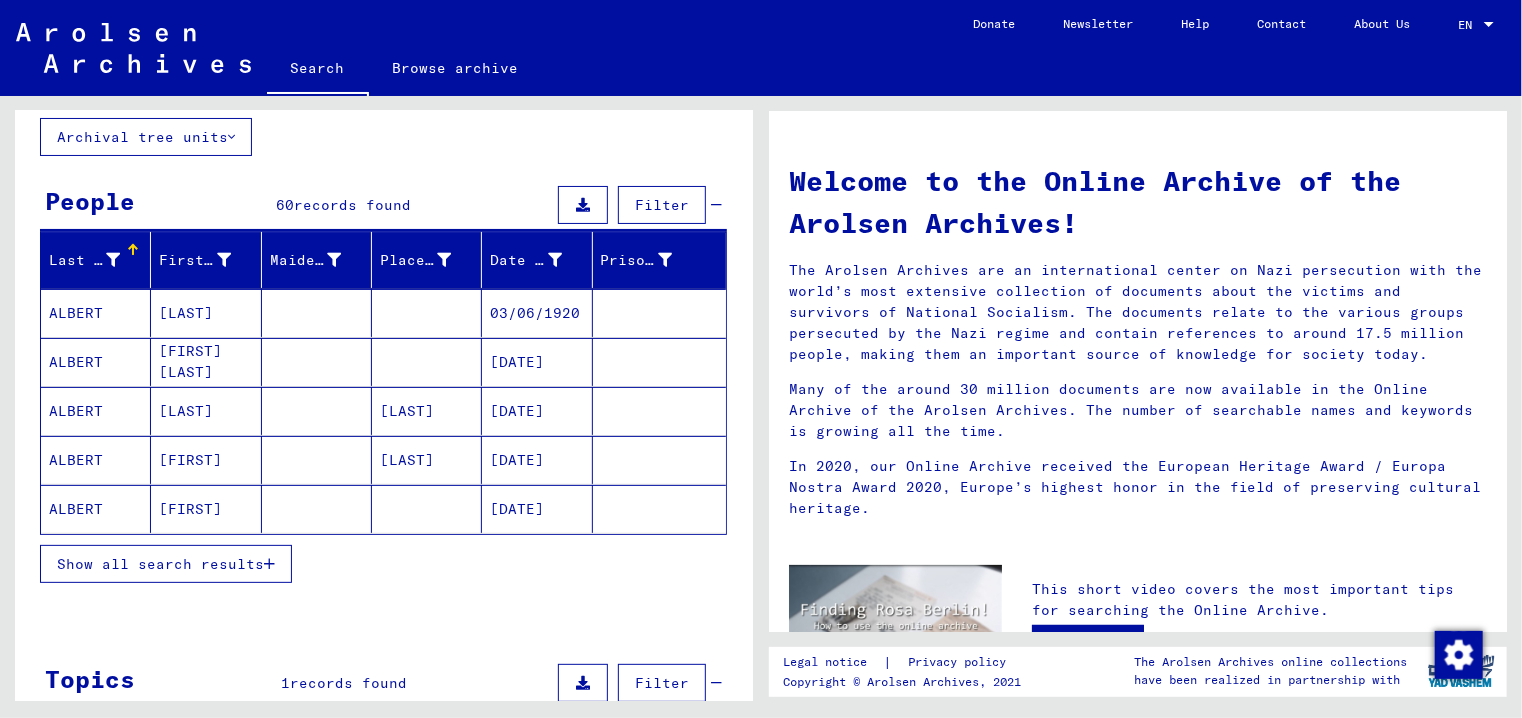 scroll, scrollTop: 151, scrollLeft: 0, axis: vertical 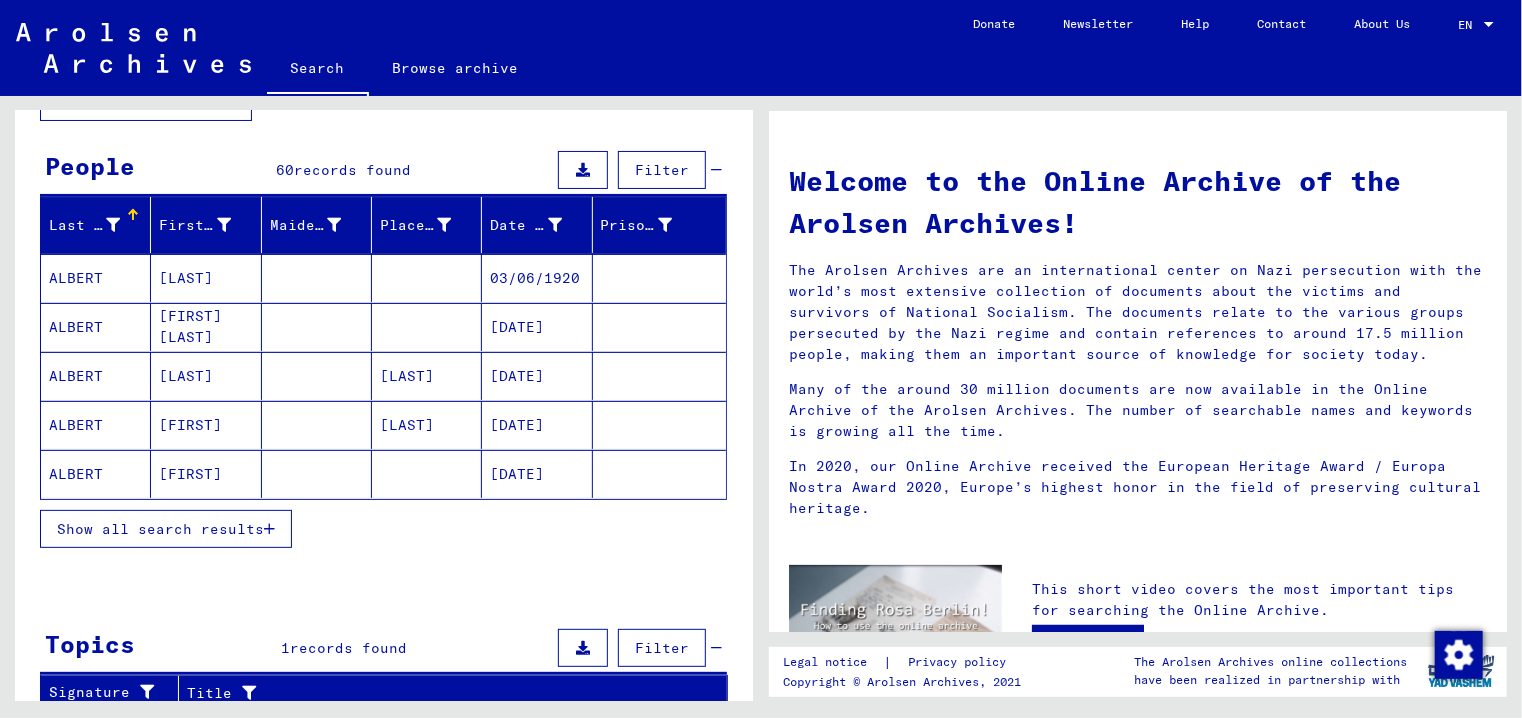 click at bounding box center (269, 529) 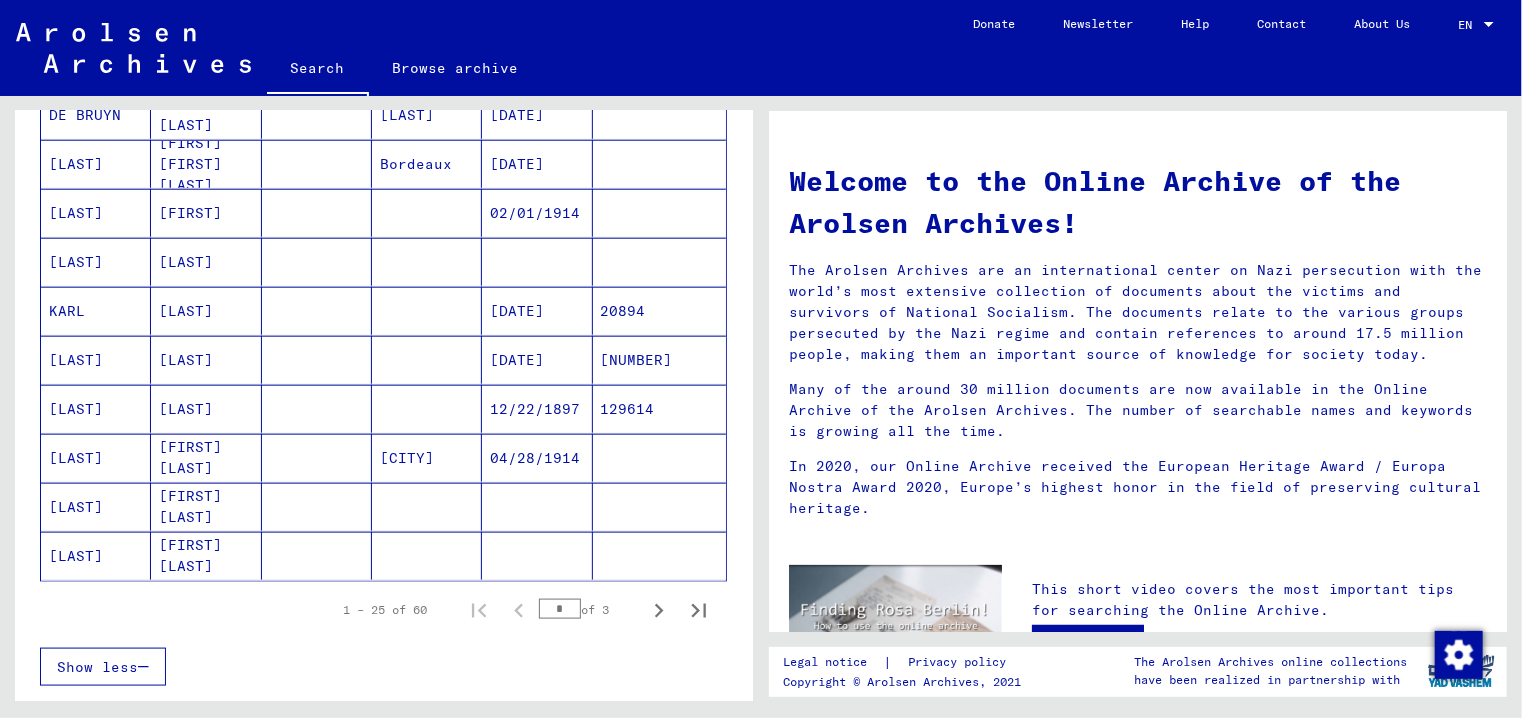 scroll, scrollTop: 1066, scrollLeft: 0, axis: vertical 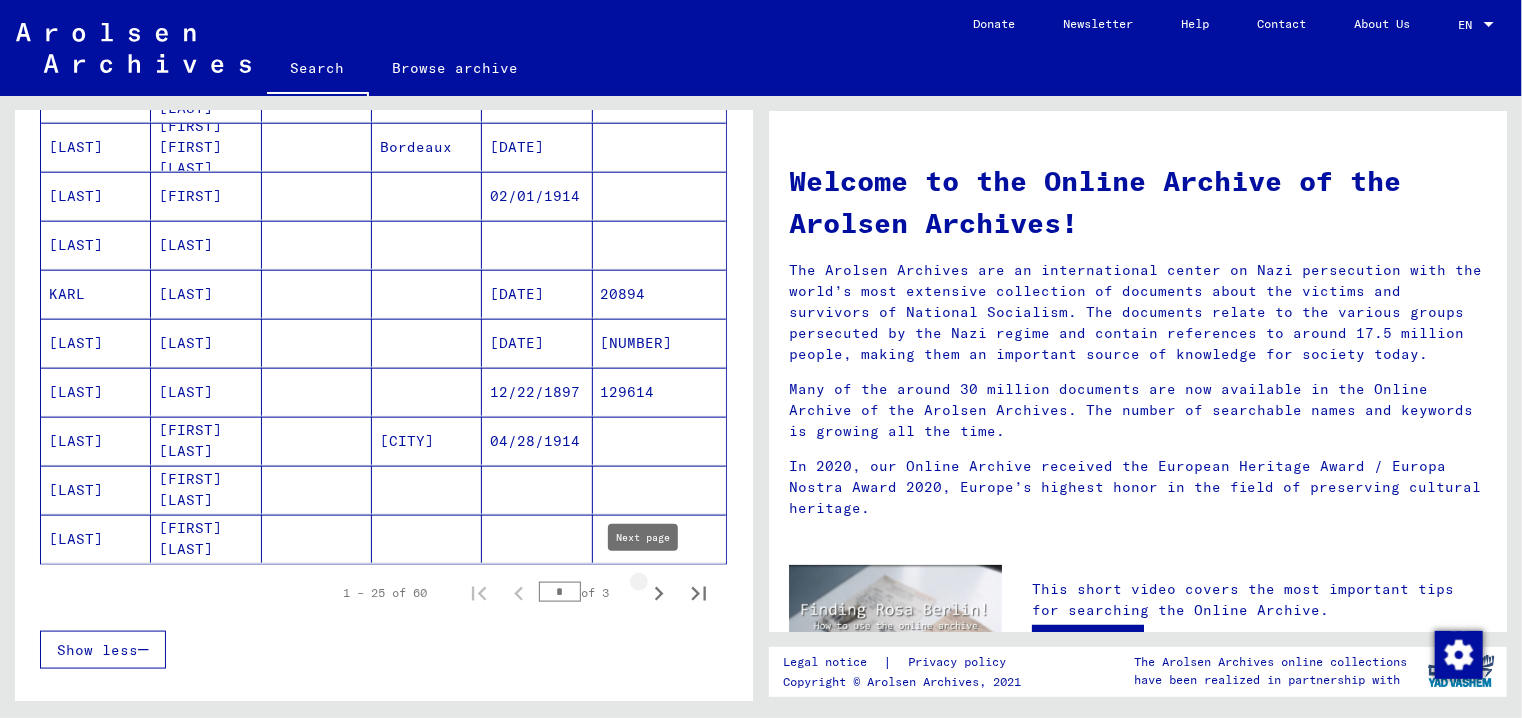 click 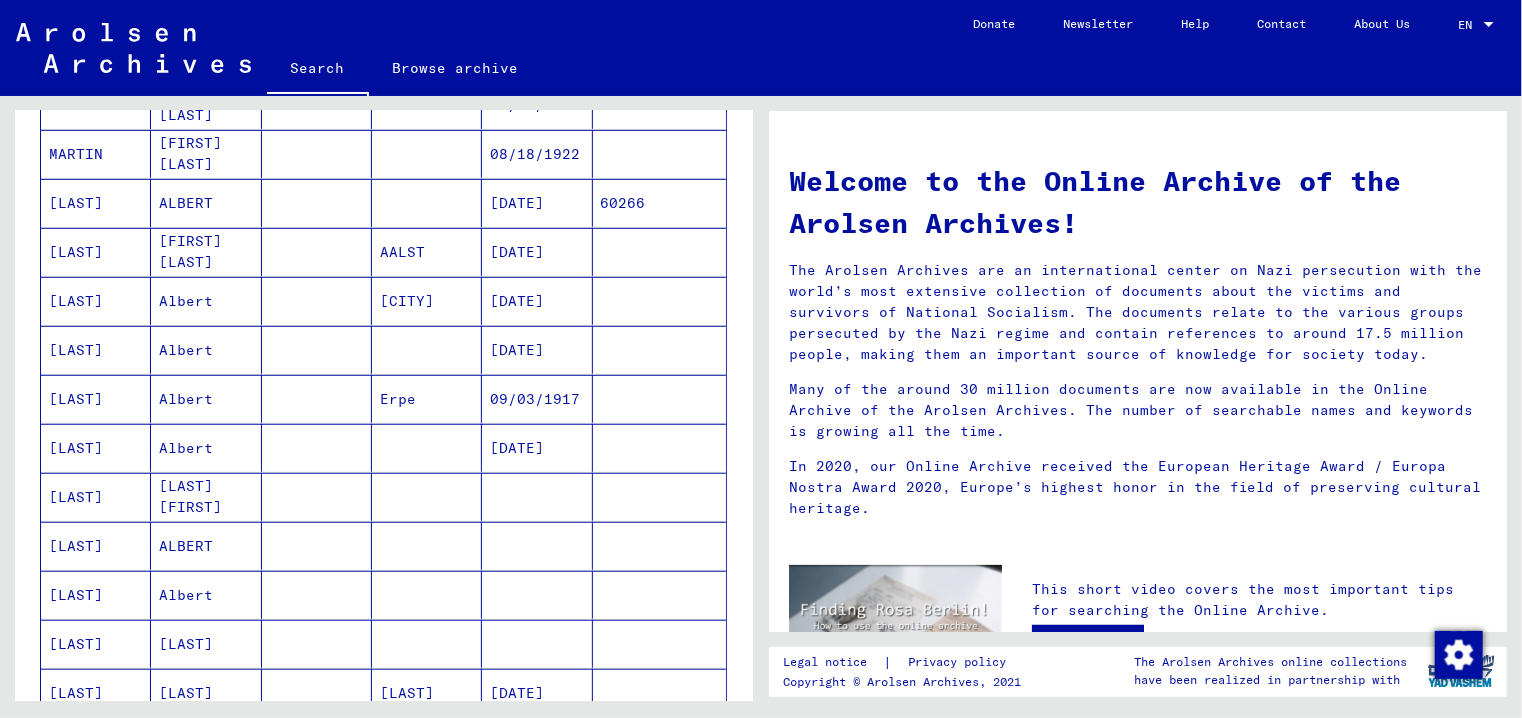 scroll, scrollTop: 624, scrollLeft: 0, axis: vertical 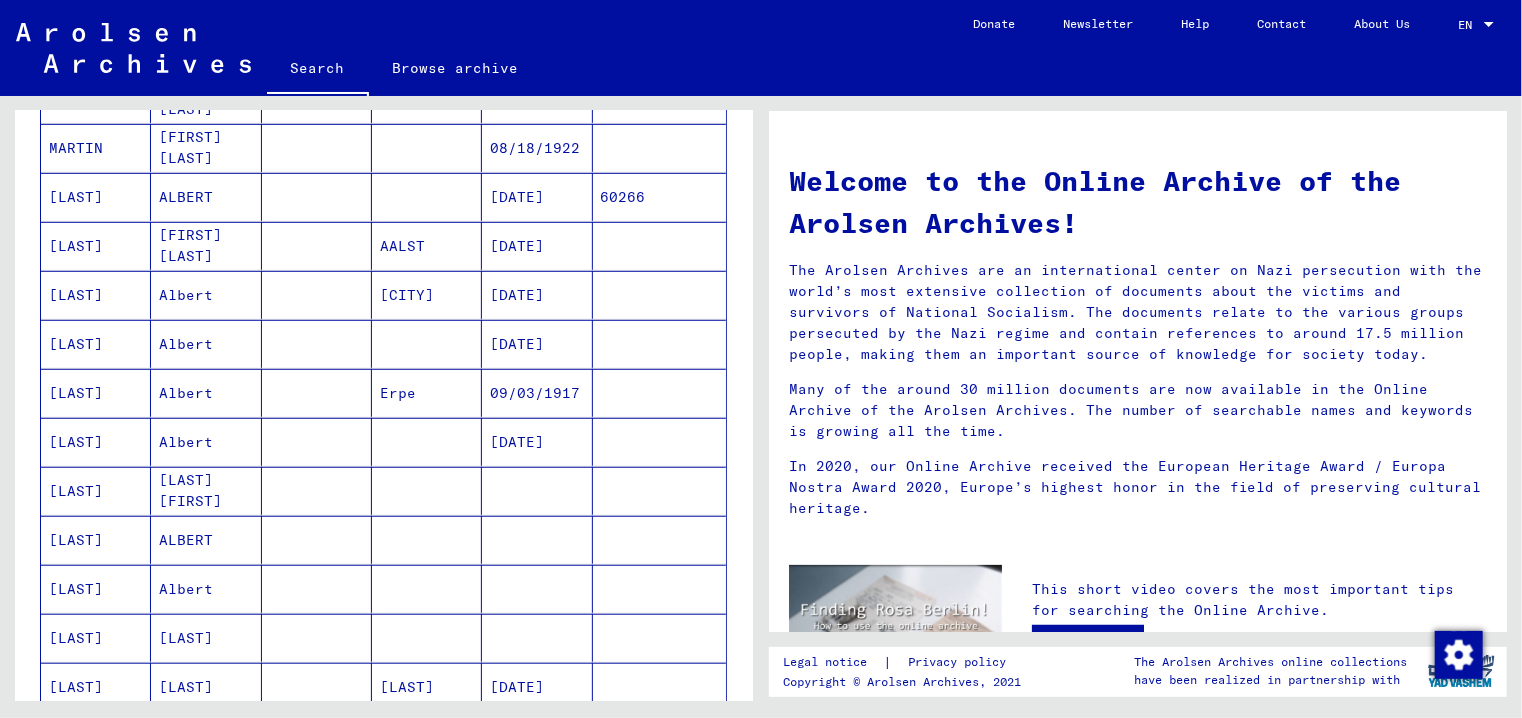 click on "[LAST]" at bounding box center (96, 540) 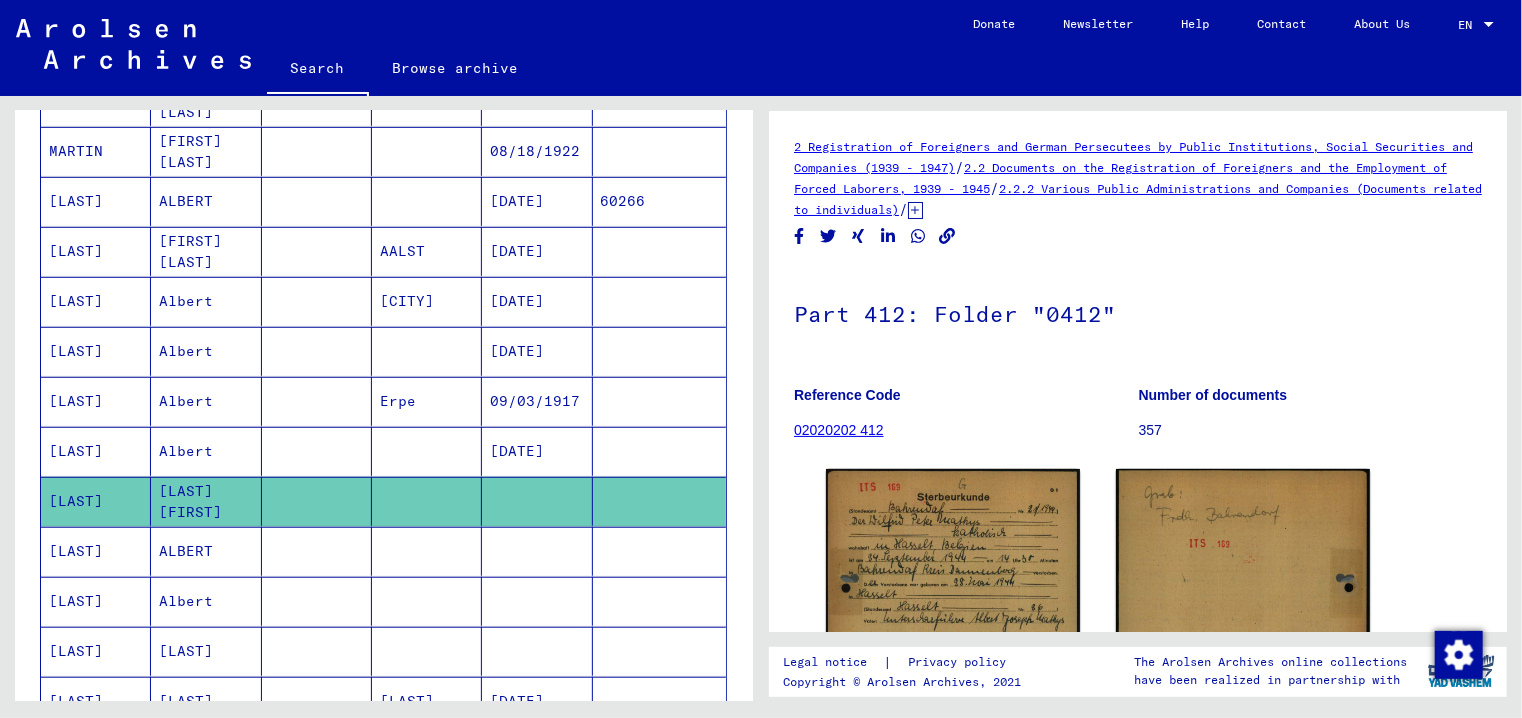 scroll, scrollTop: 0, scrollLeft: 0, axis: both 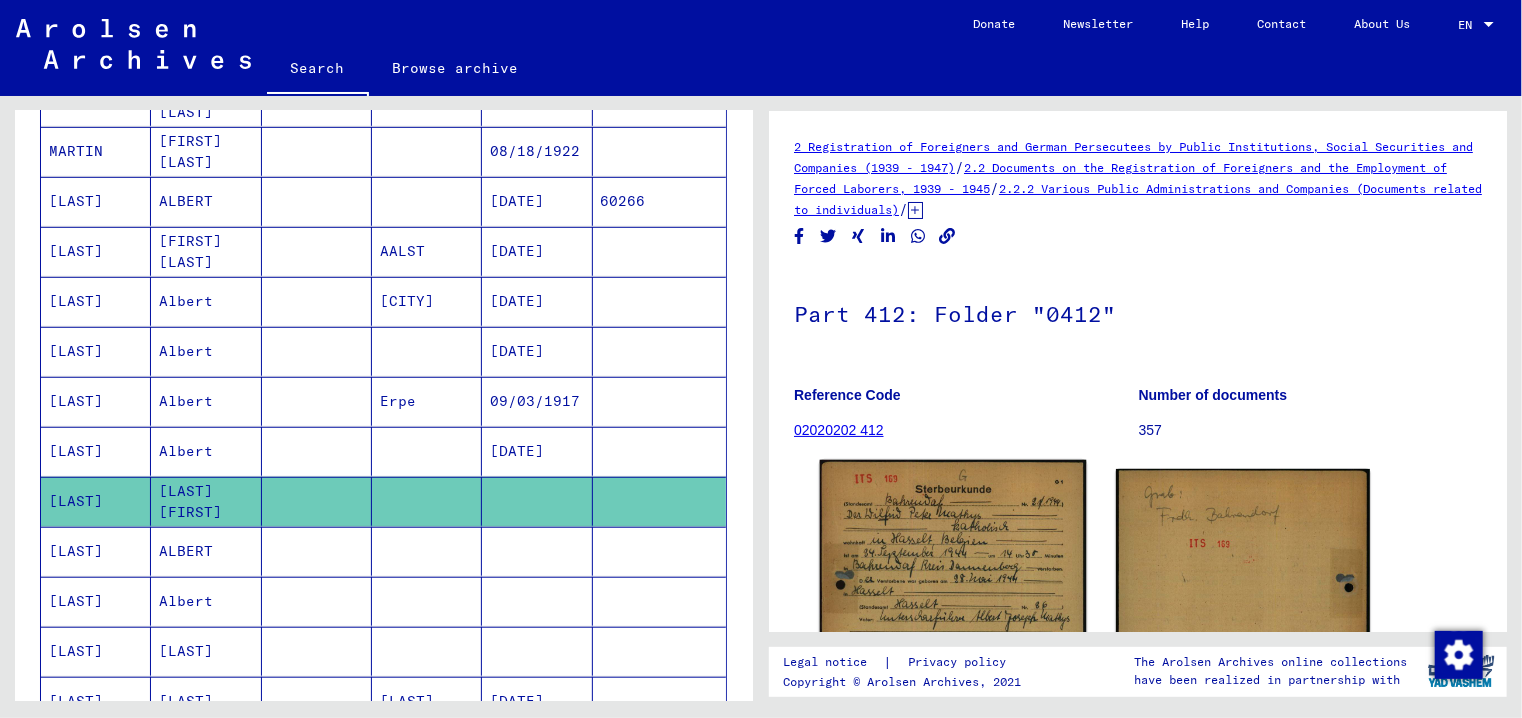 click 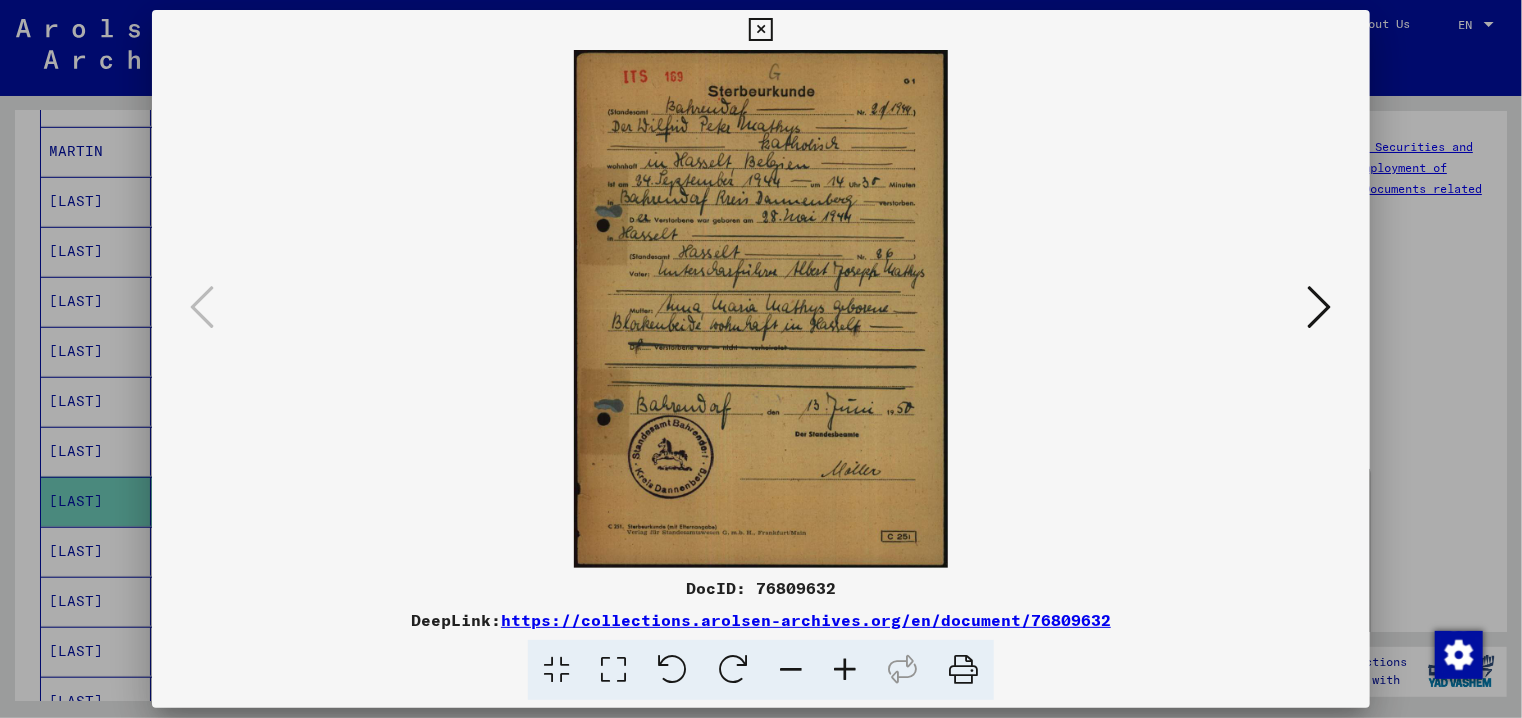 click at bounding box center (845, 670) 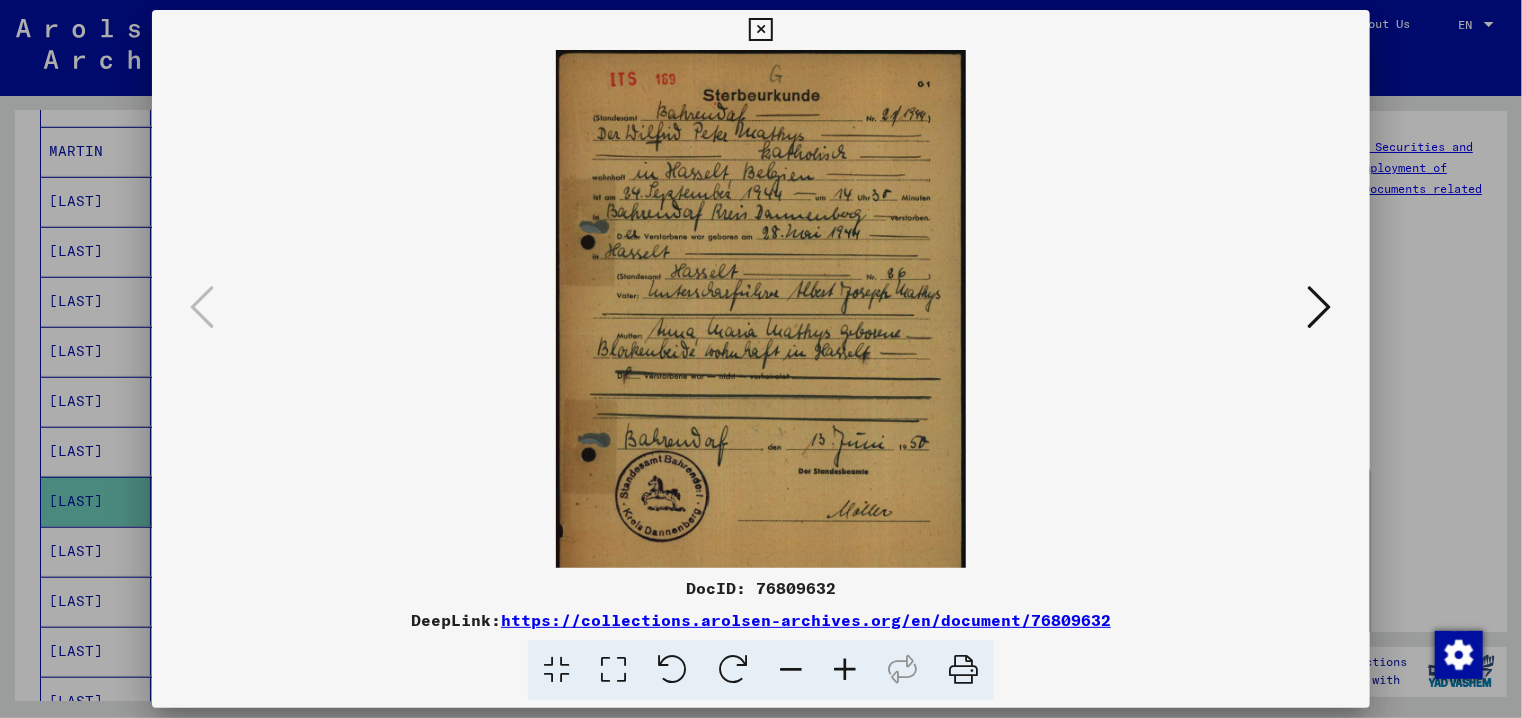 click at bounding box center [845, 670] 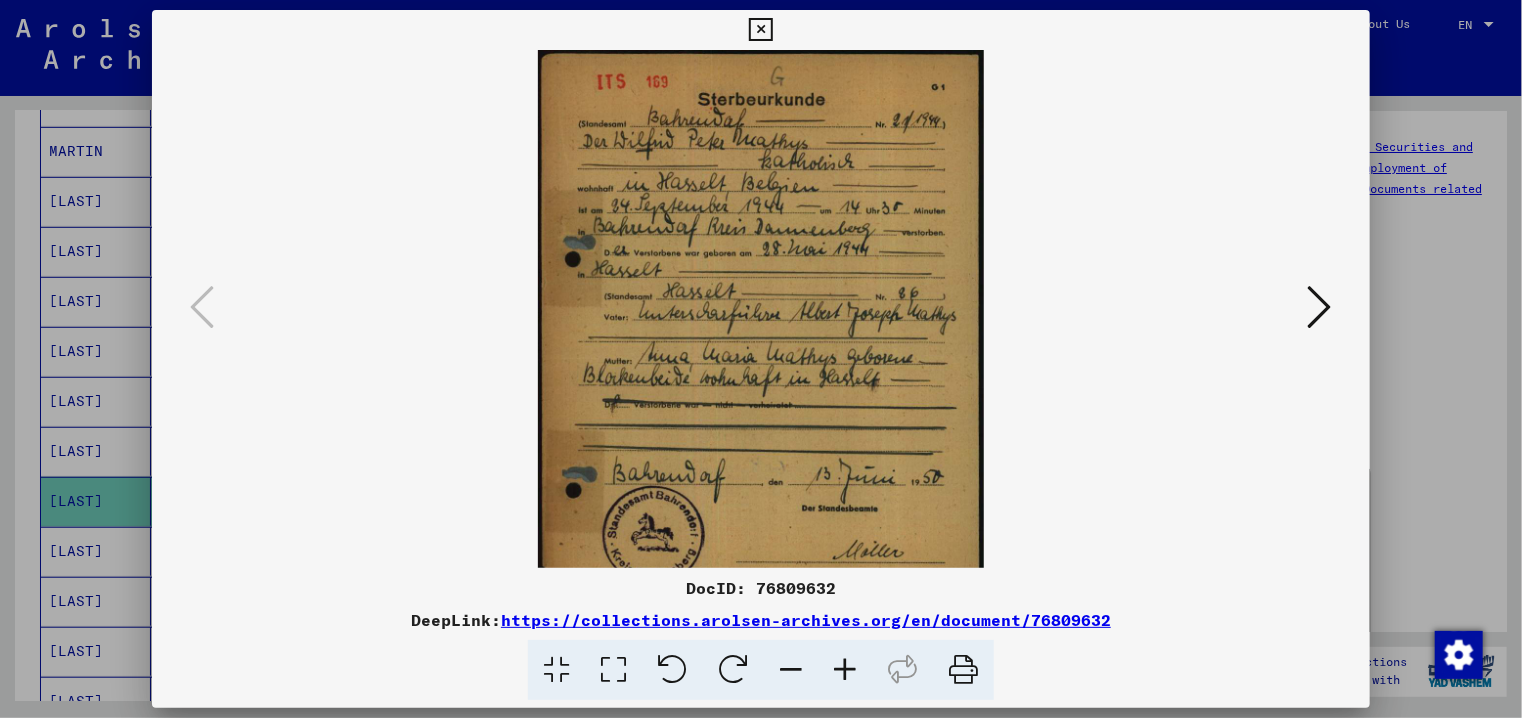 click at bounding box center [845, 670] 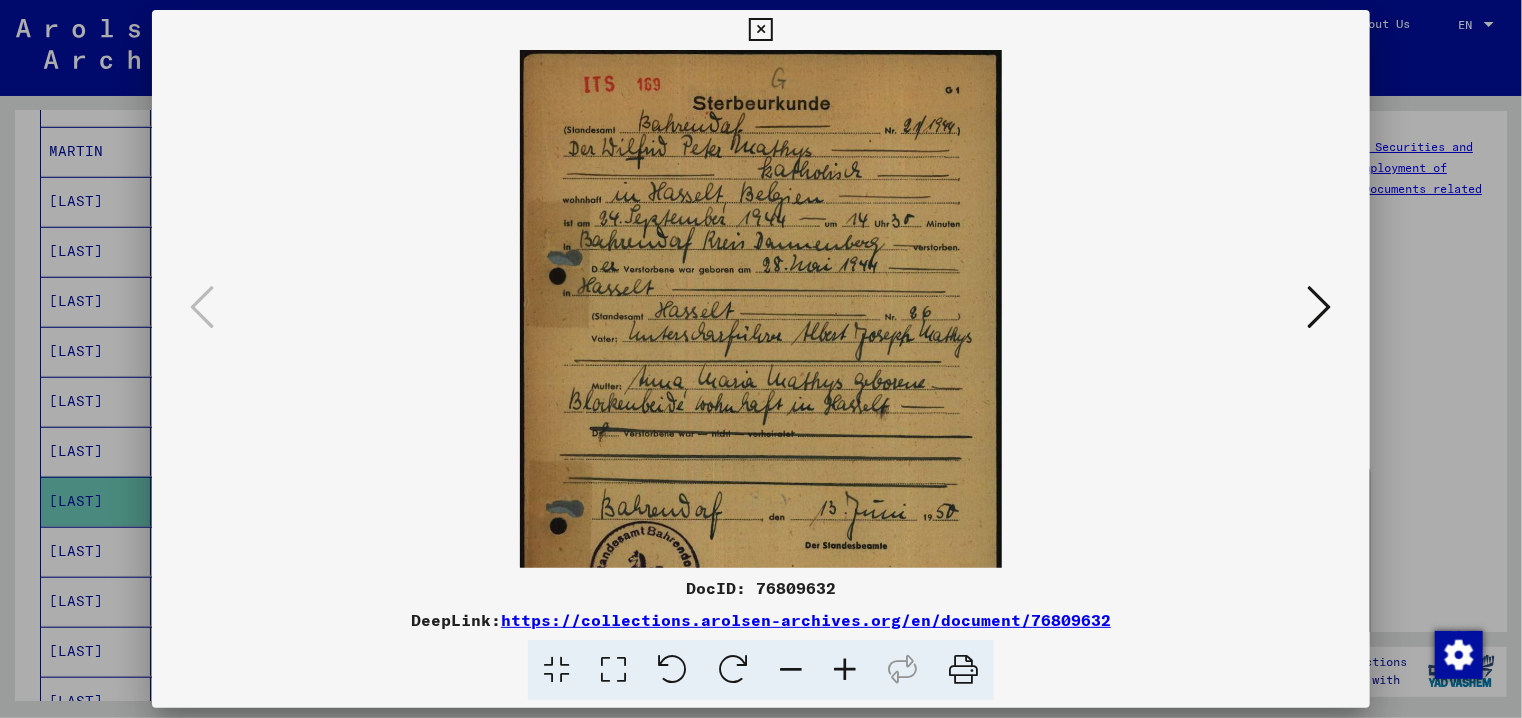 click at bounding box center [845, 670] 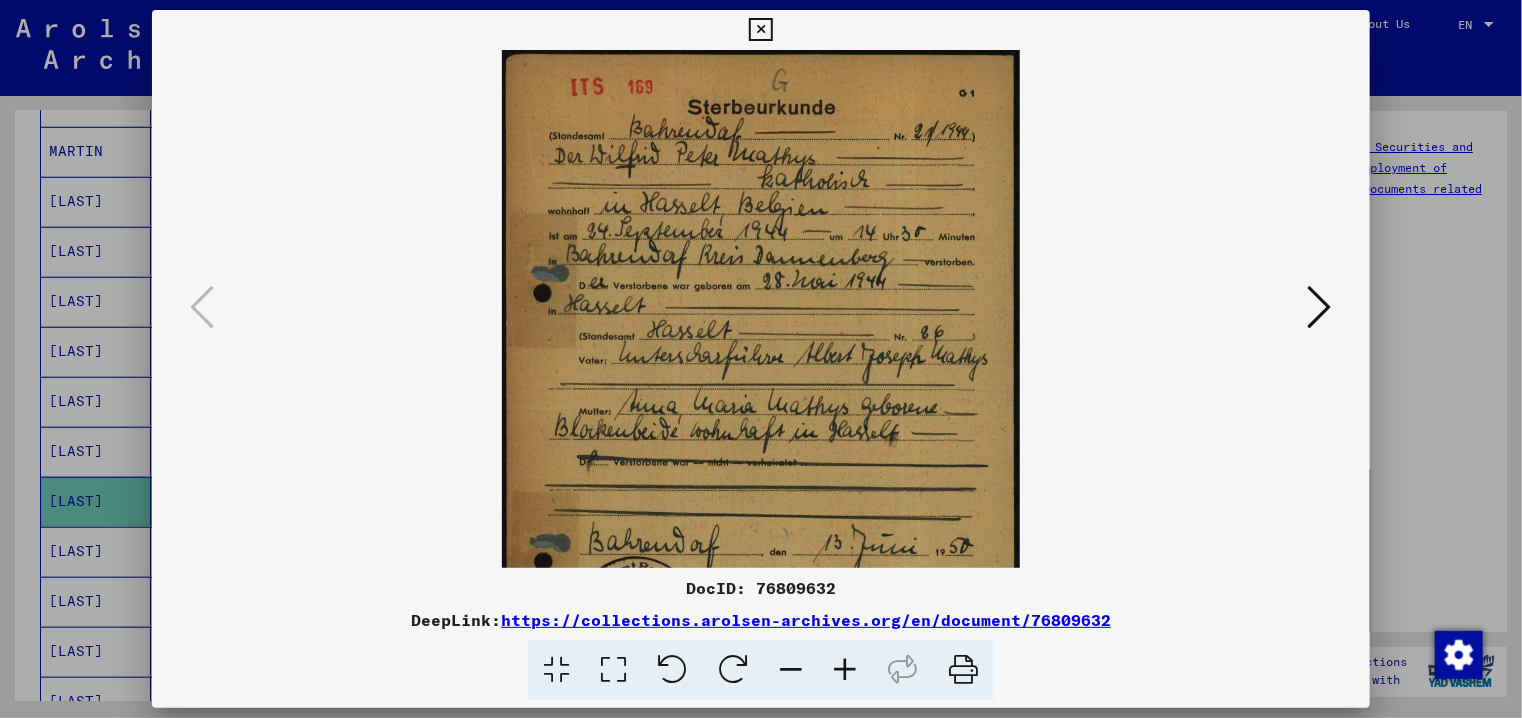 click at bounding box center [845, 670] 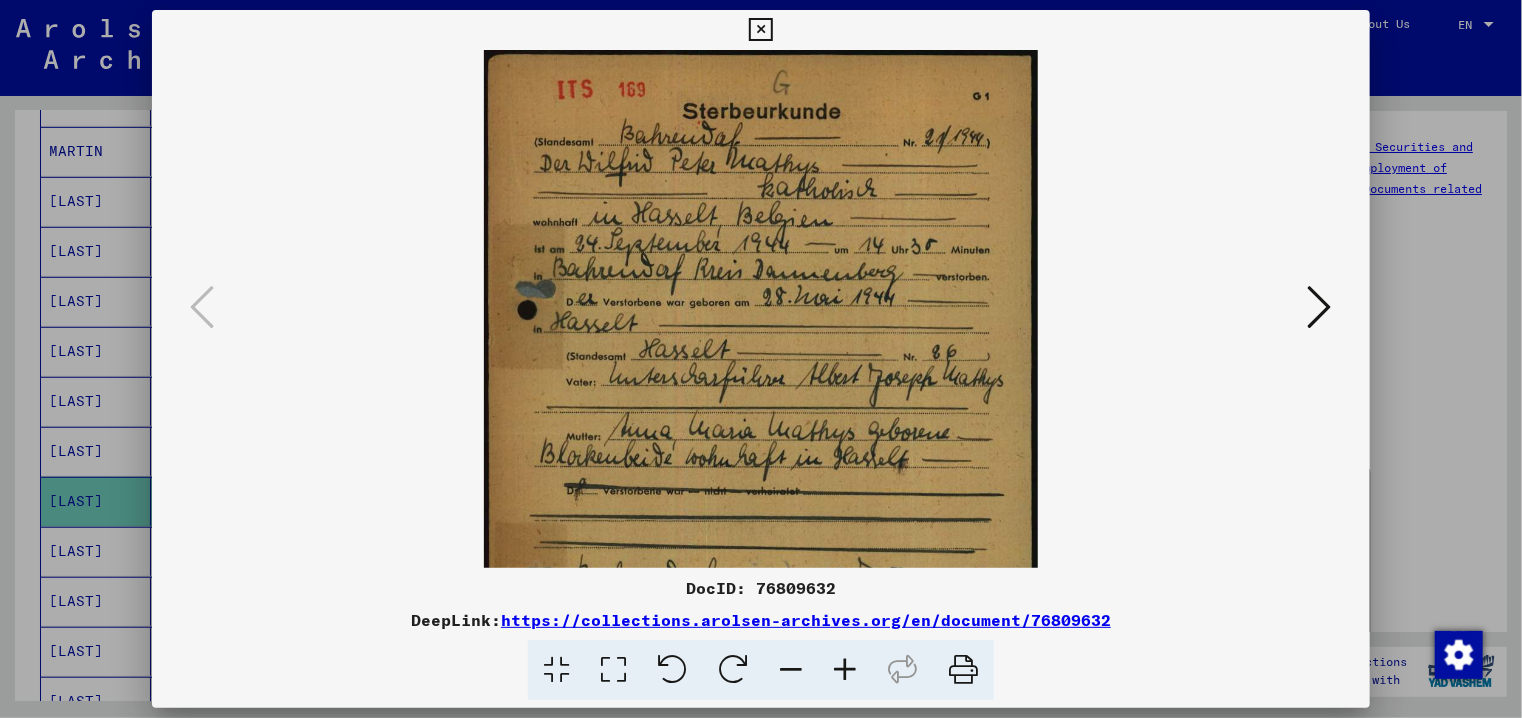 click at bounding box center (845, 670) 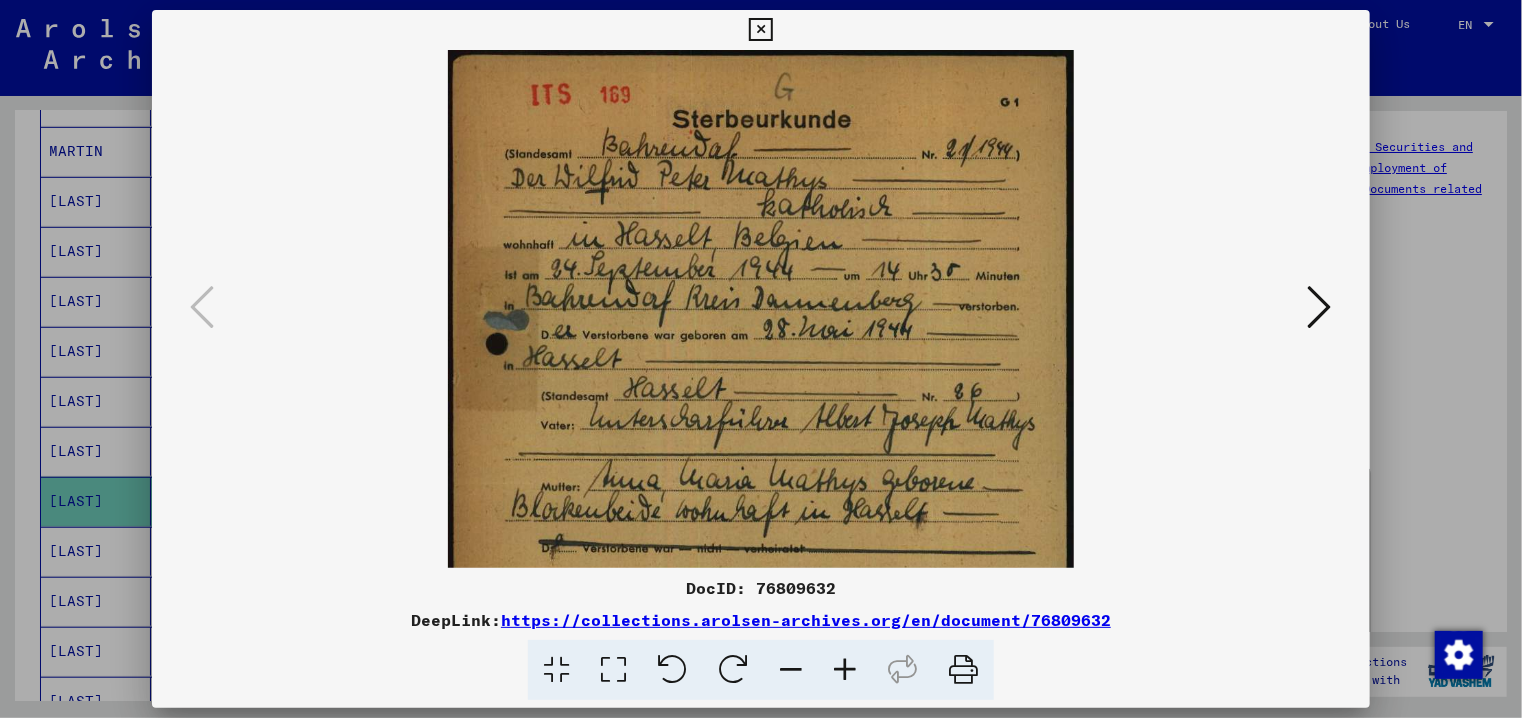click at bounding box center [845, 670] 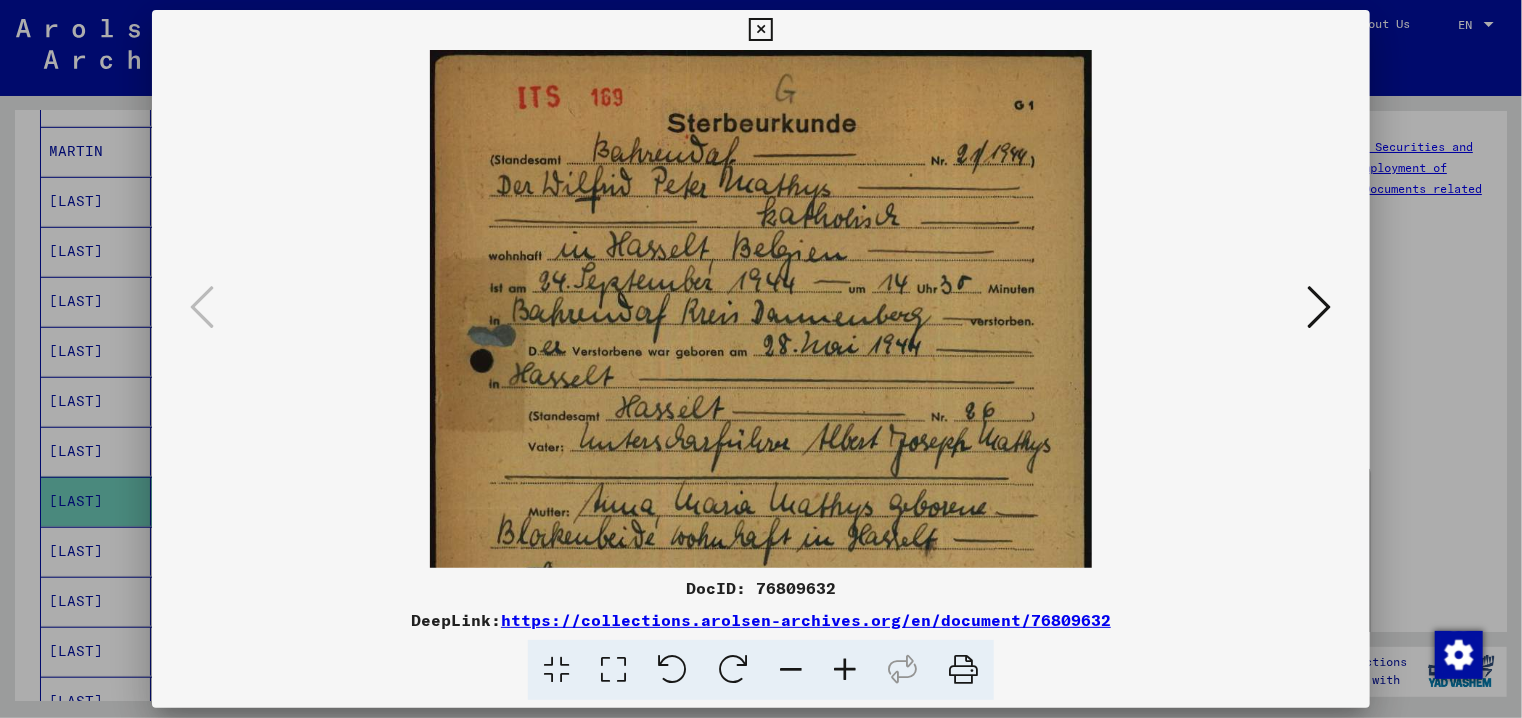 click at bounding box center [845, 670] 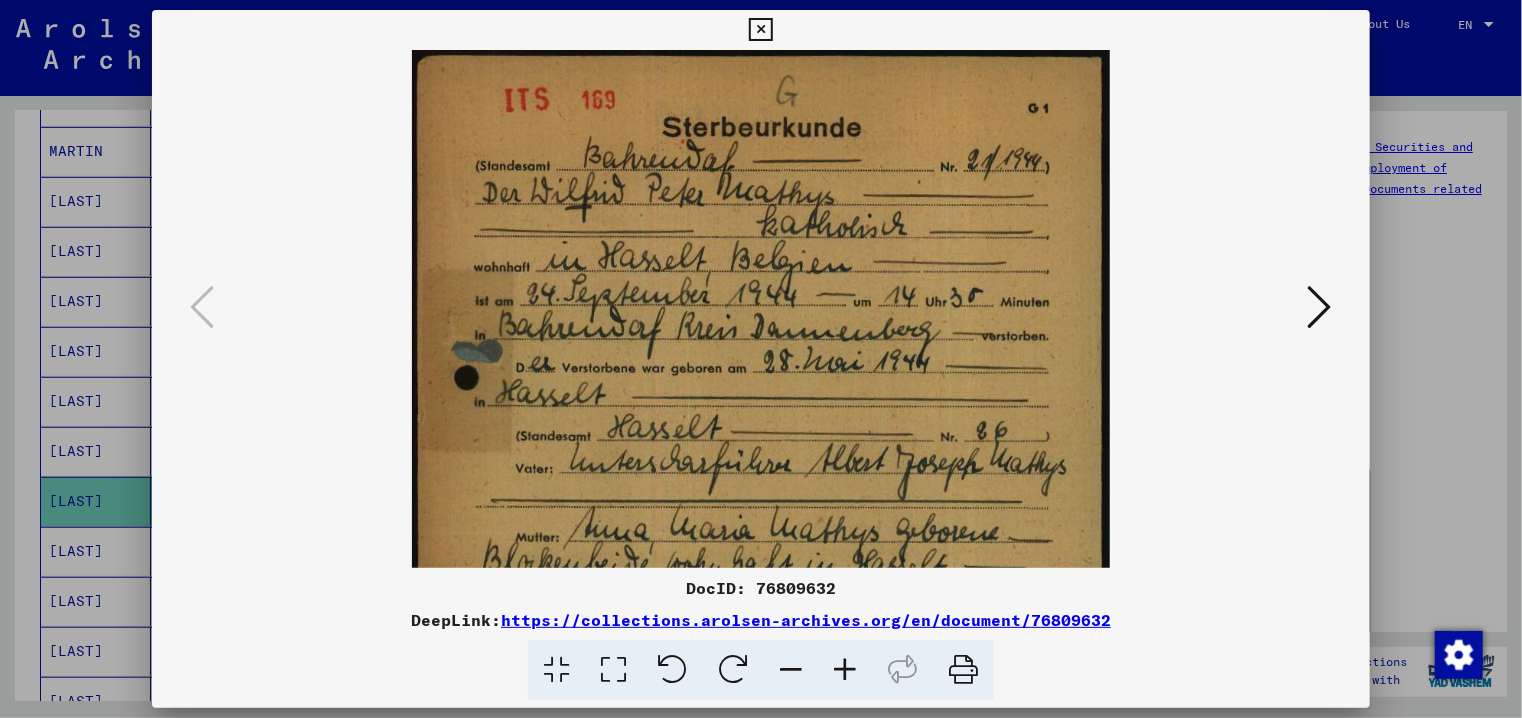 click at bounding box center [845, 670] 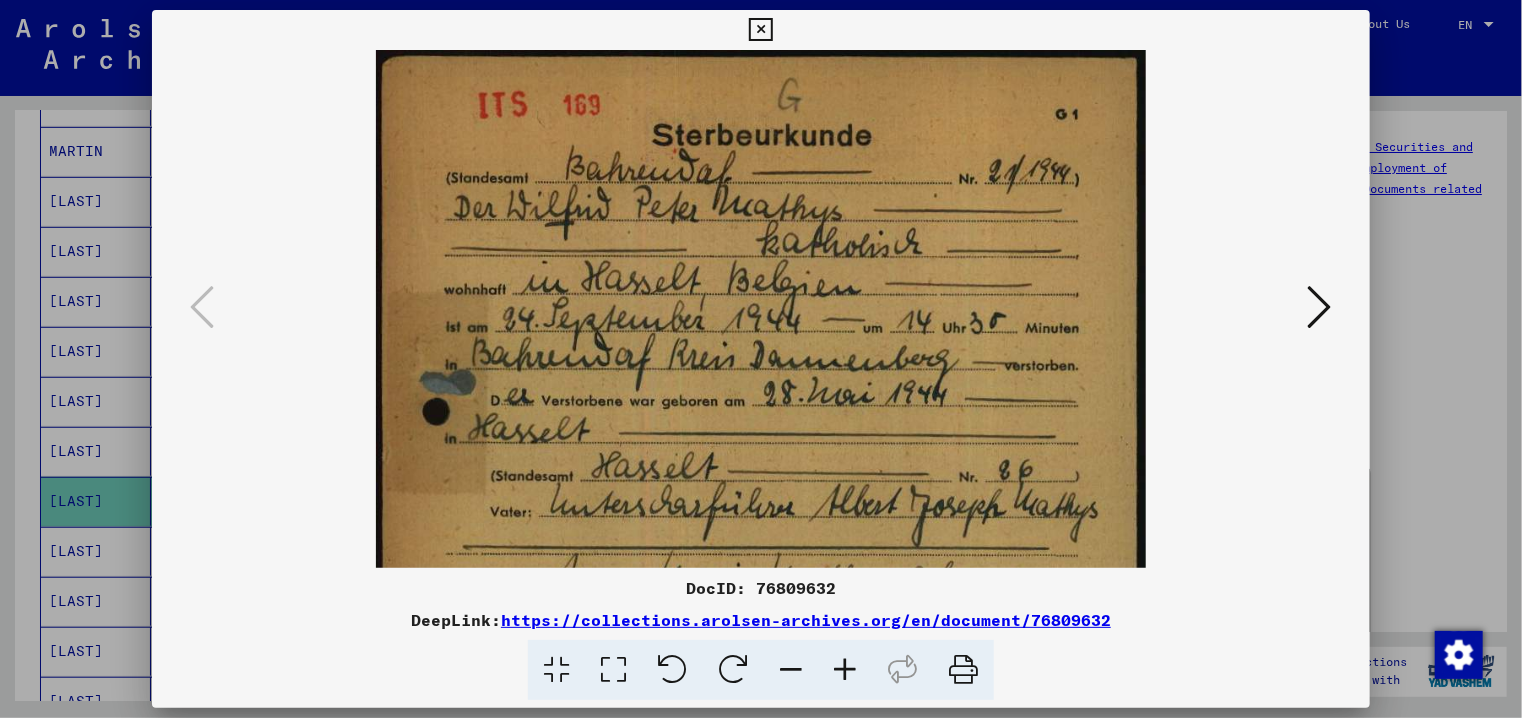 click at bounding box center [845, 670] 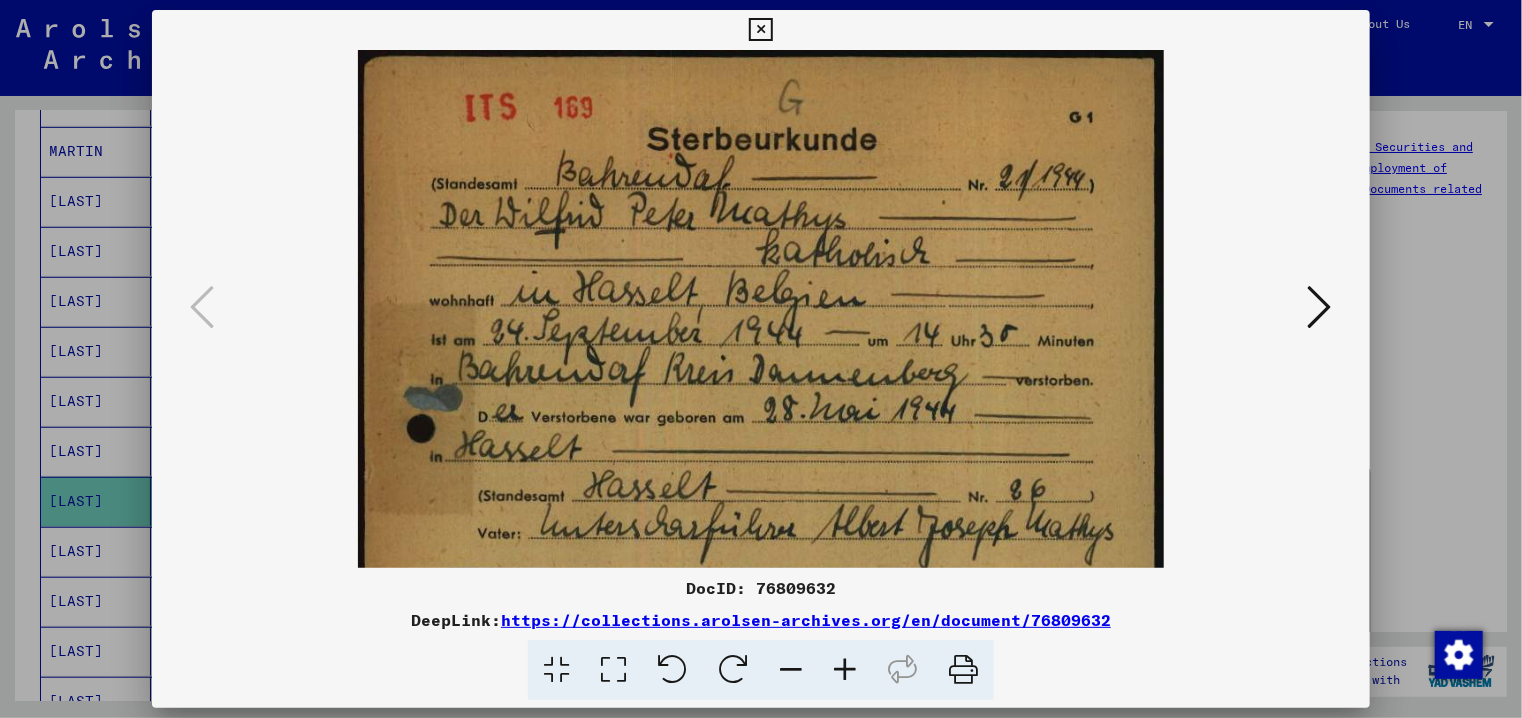 click at bounding box center [845, 670] 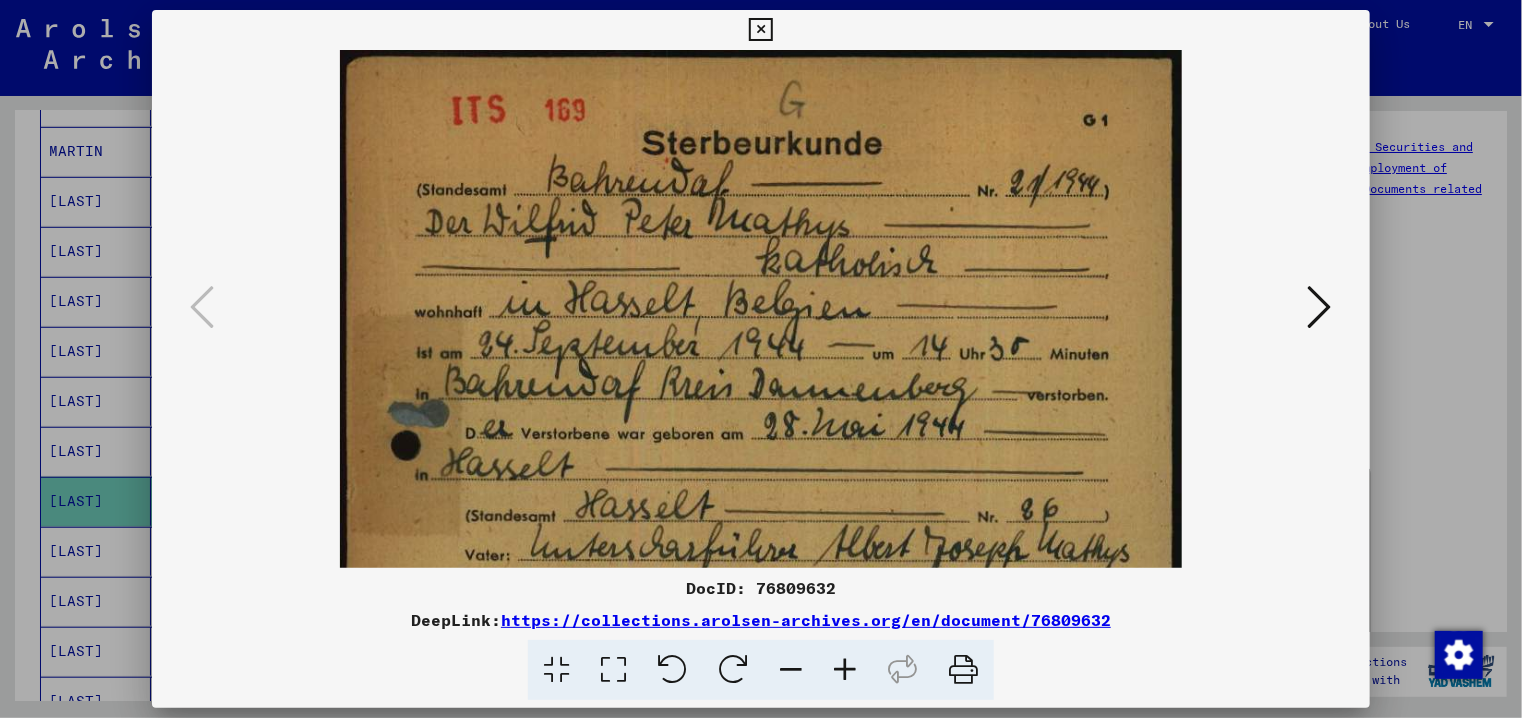 click at bounding box center (845, 670) 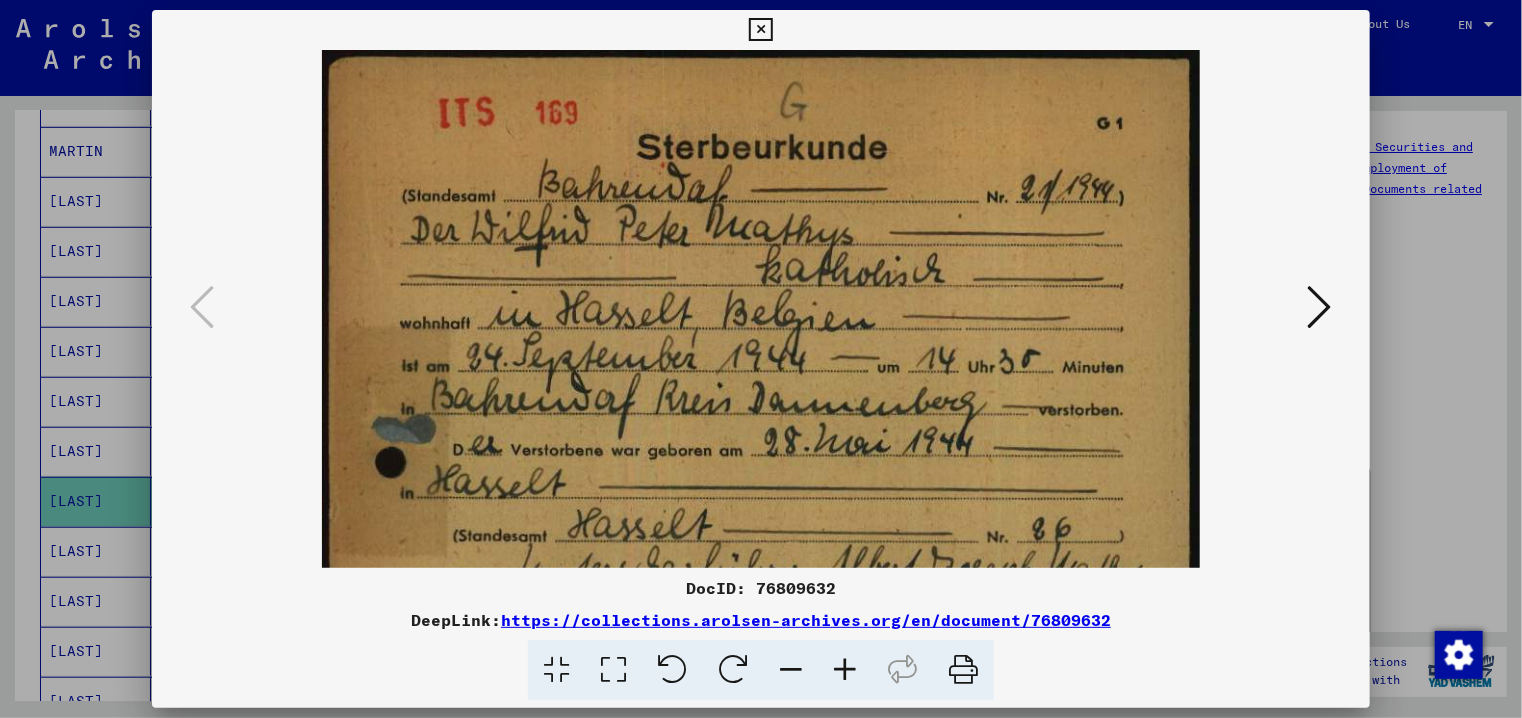 click at bounding box center (845, 670) 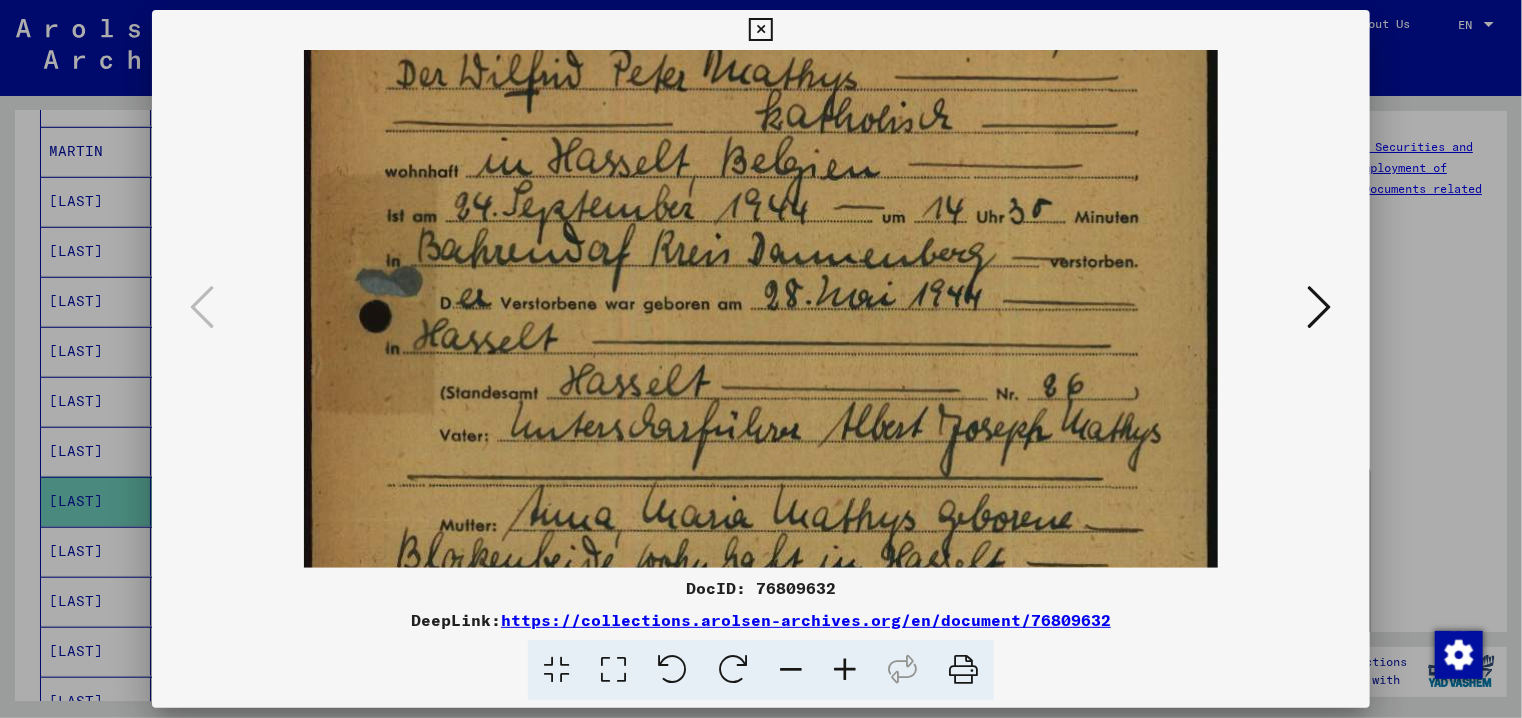scroll, scrollTop: 169, scrollLeft: 0, axis: vertical 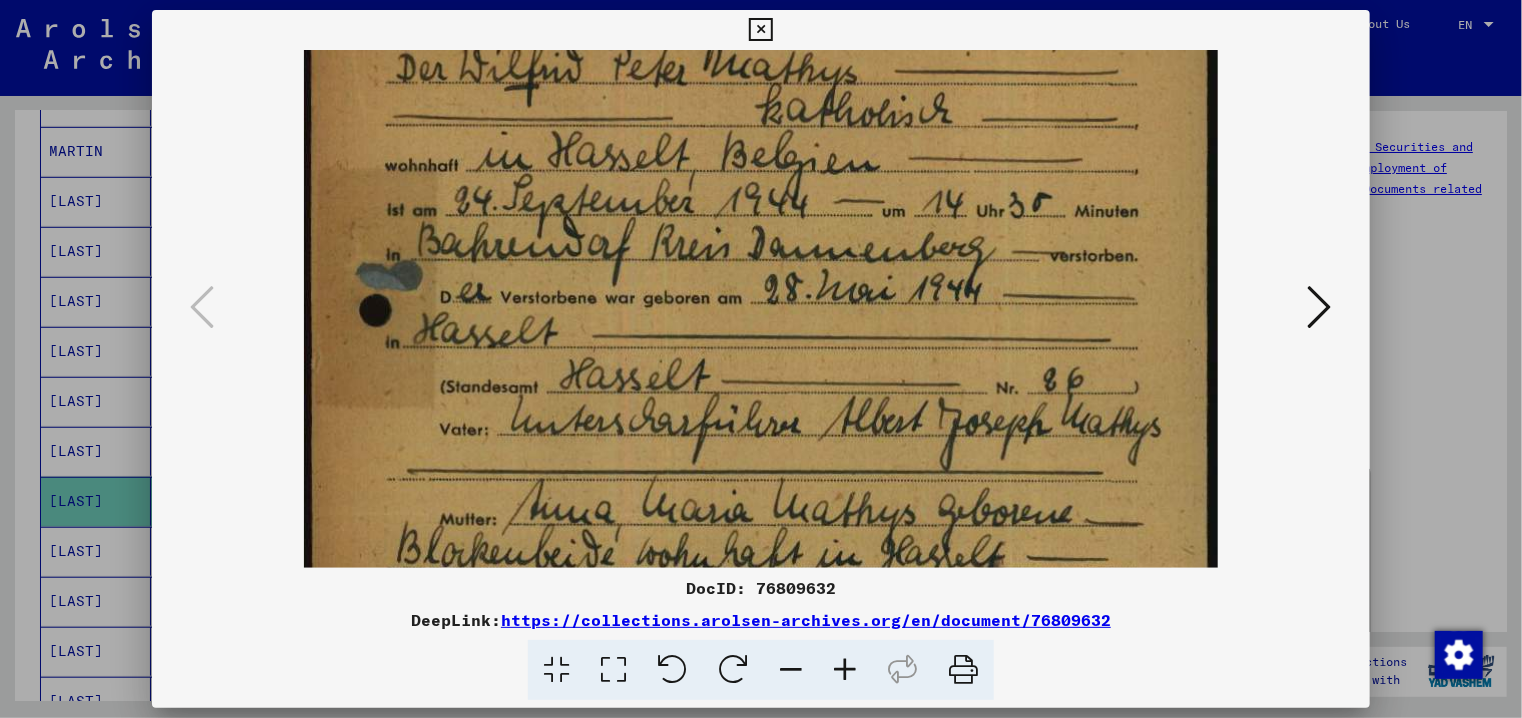 drag, startPoint x: 715, startPoint y: 368, endPoint x: 711, endPoint y: 204, distance: 164.04877 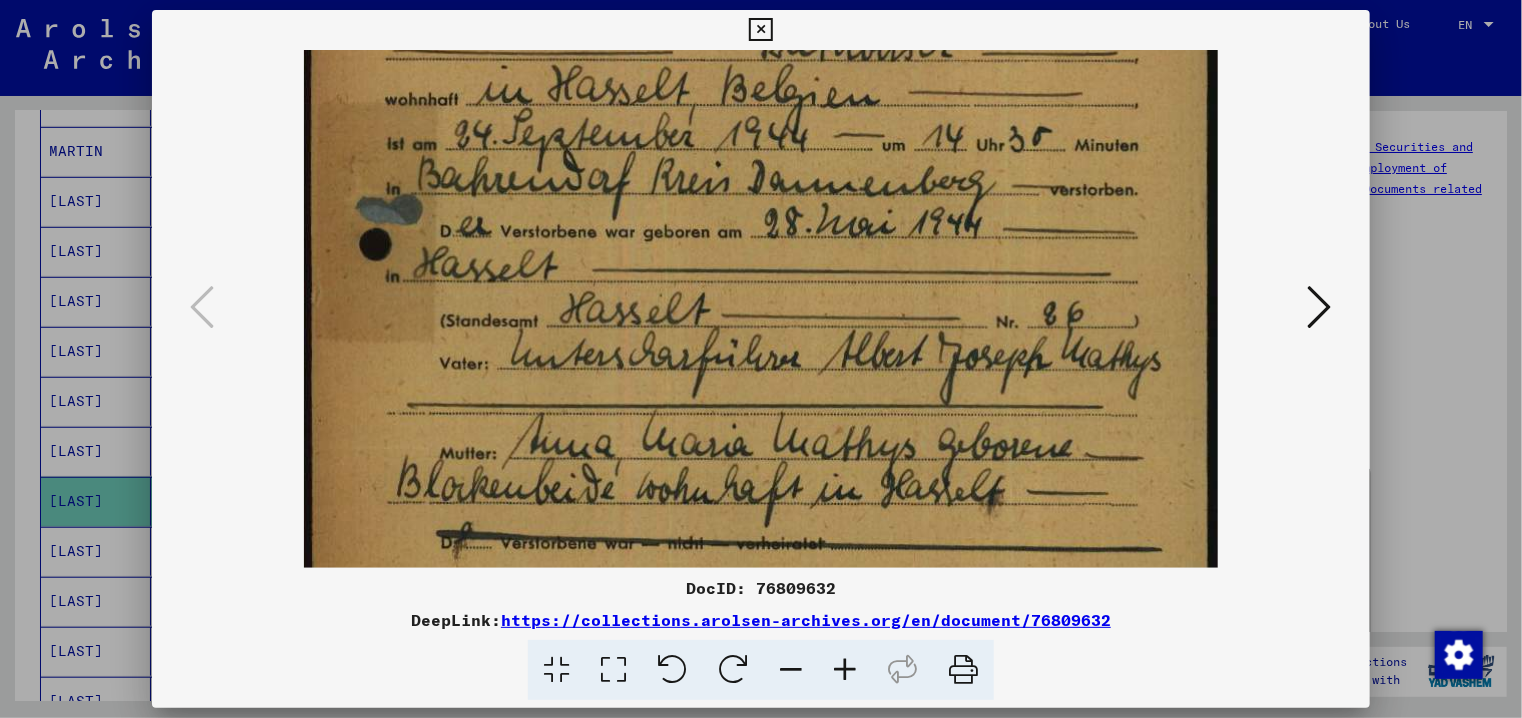 scroll, scrollTop: 243, scrollLeft: 0, axis: vertical 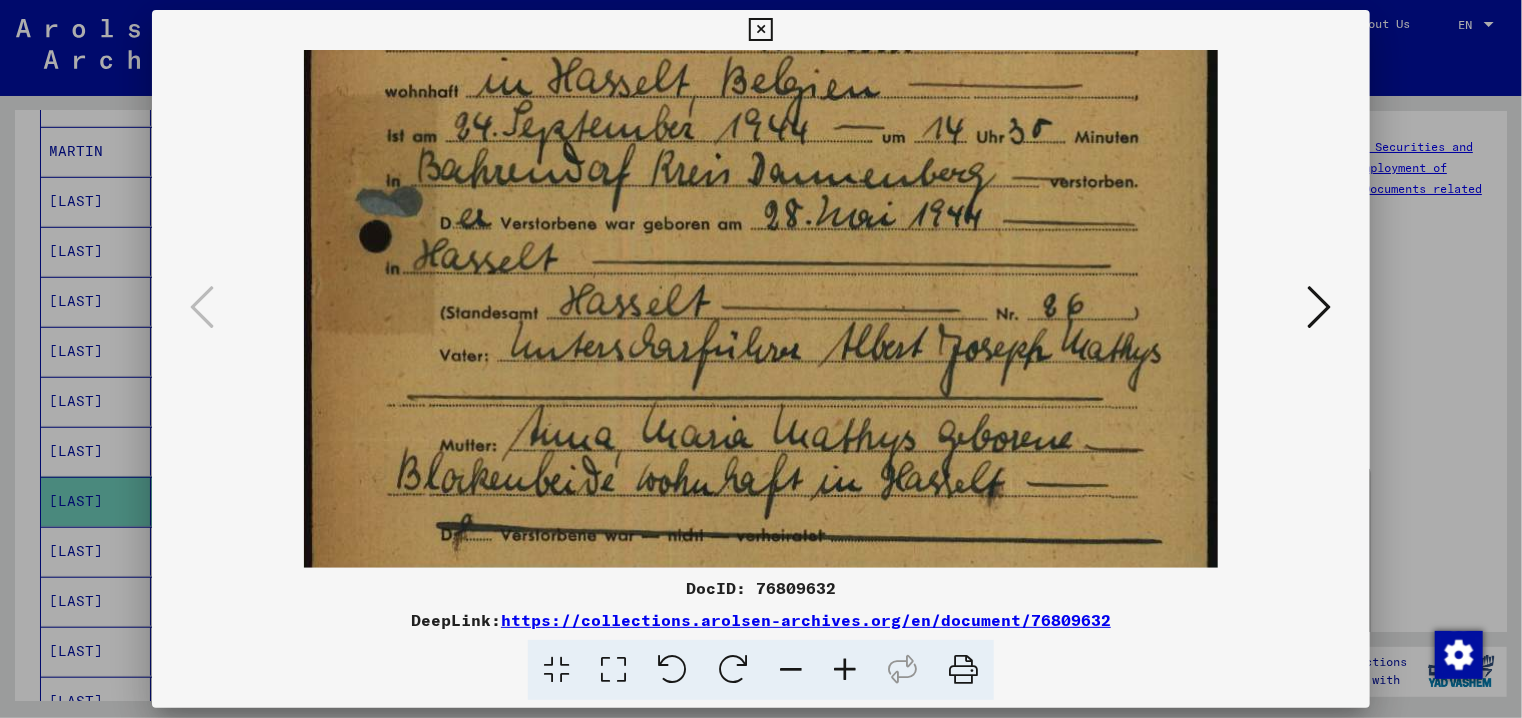 drag, startPoint x: 708, startPoint y: 268, endPoint x: 712, endPoint y: 195, distance: 73.109505 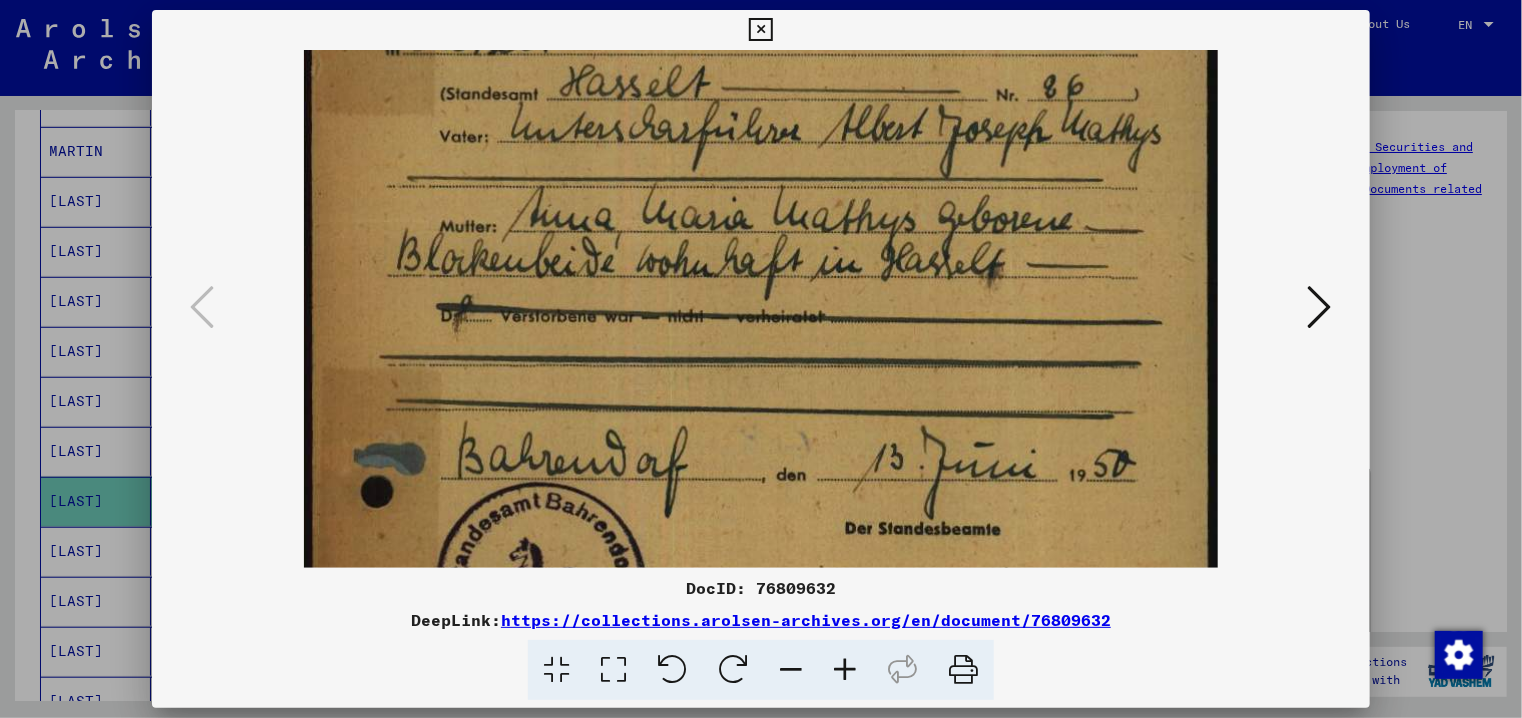 scroll, scrollTop: 468, scrollLeft: 0, axis: vertical 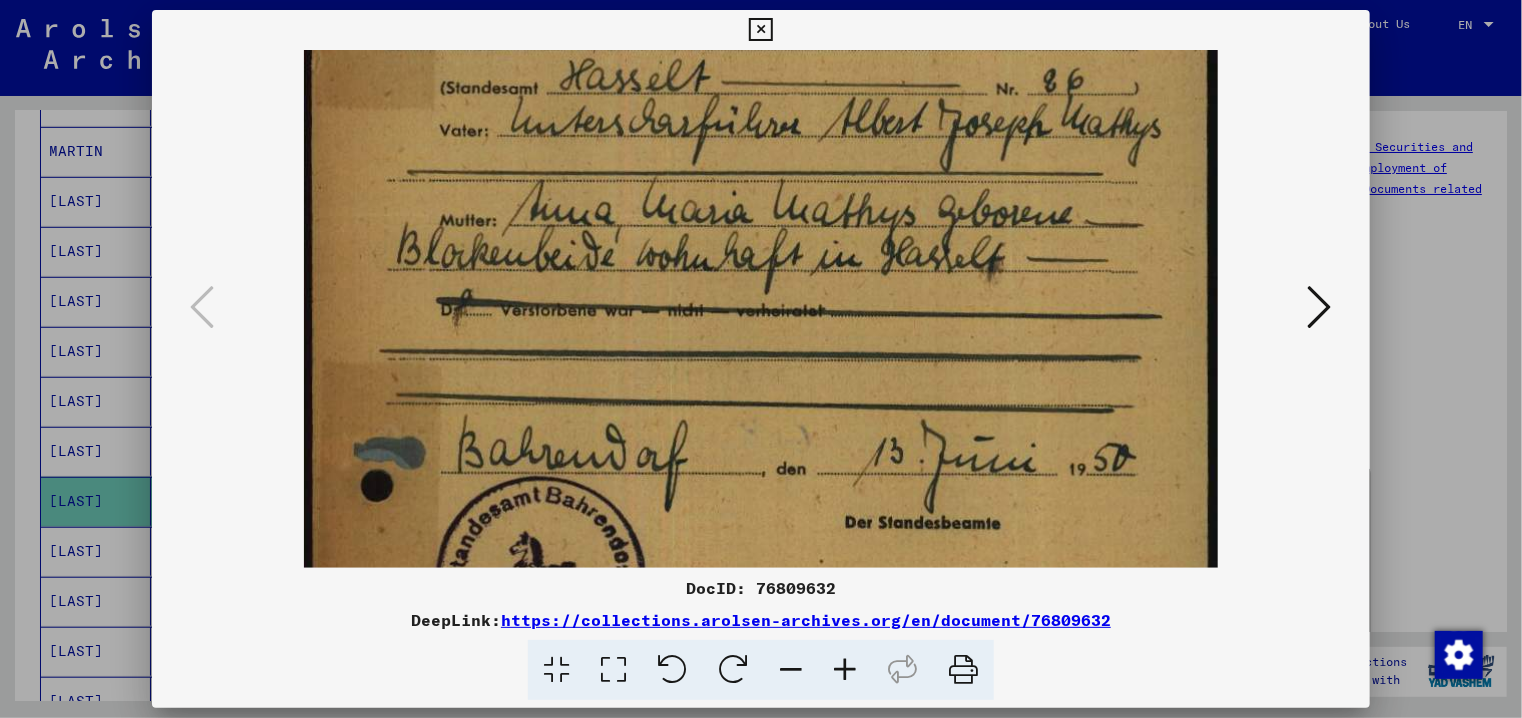 drag, startPoint x: 904, startPoint y: 373, endPoint x: 913, endPoint y: 154, distance: 219.18486 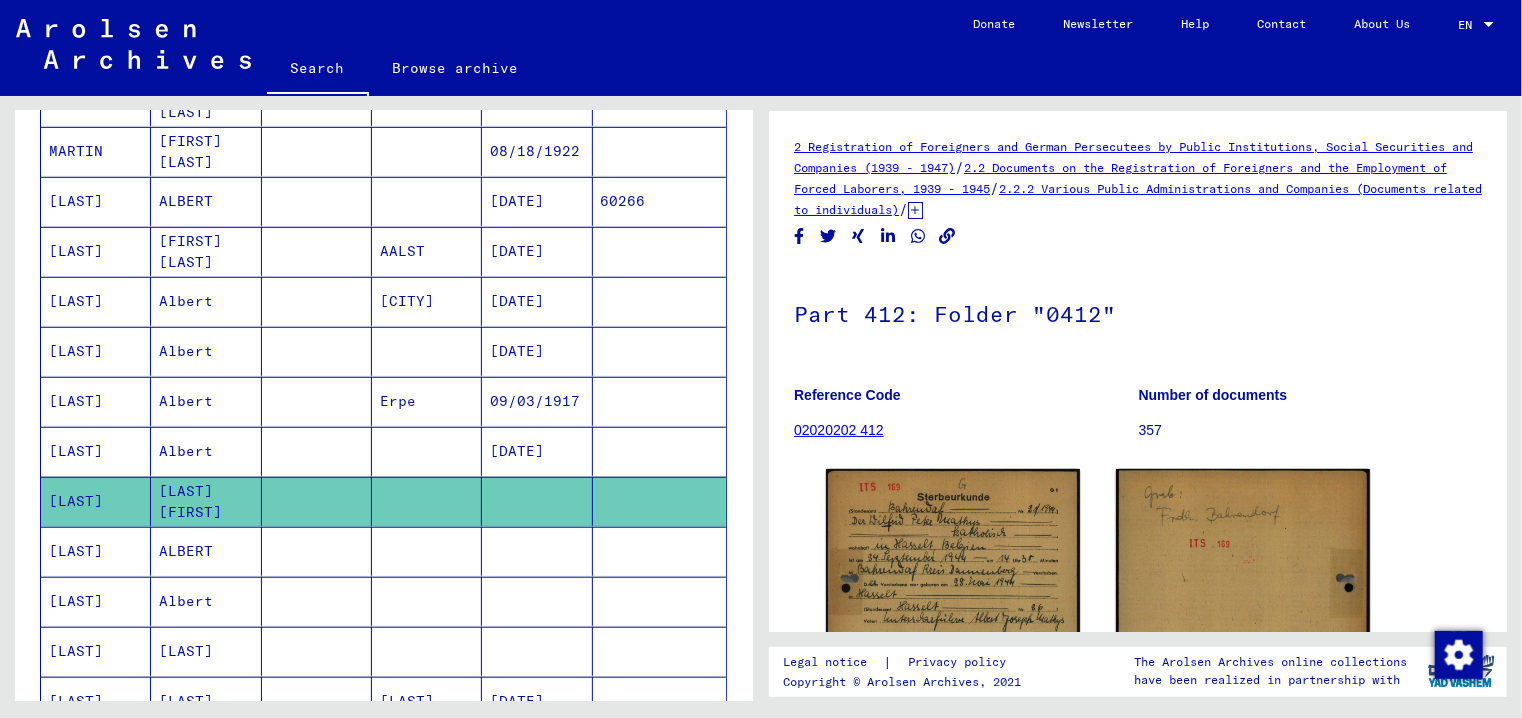 click on "[LAST]" at bounding box center (96, 601) 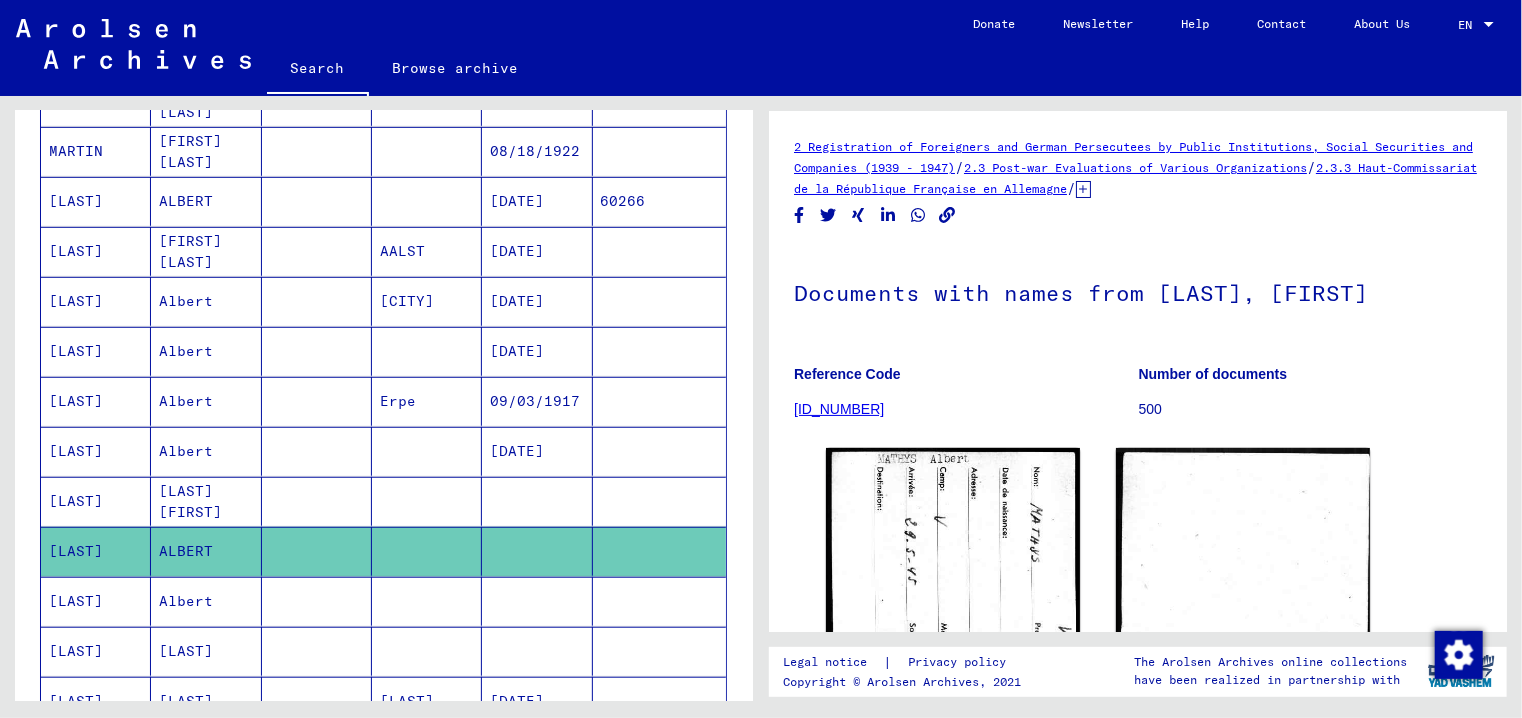 scroll, scrollTop: 0, scrollLeft: 0, axis: both 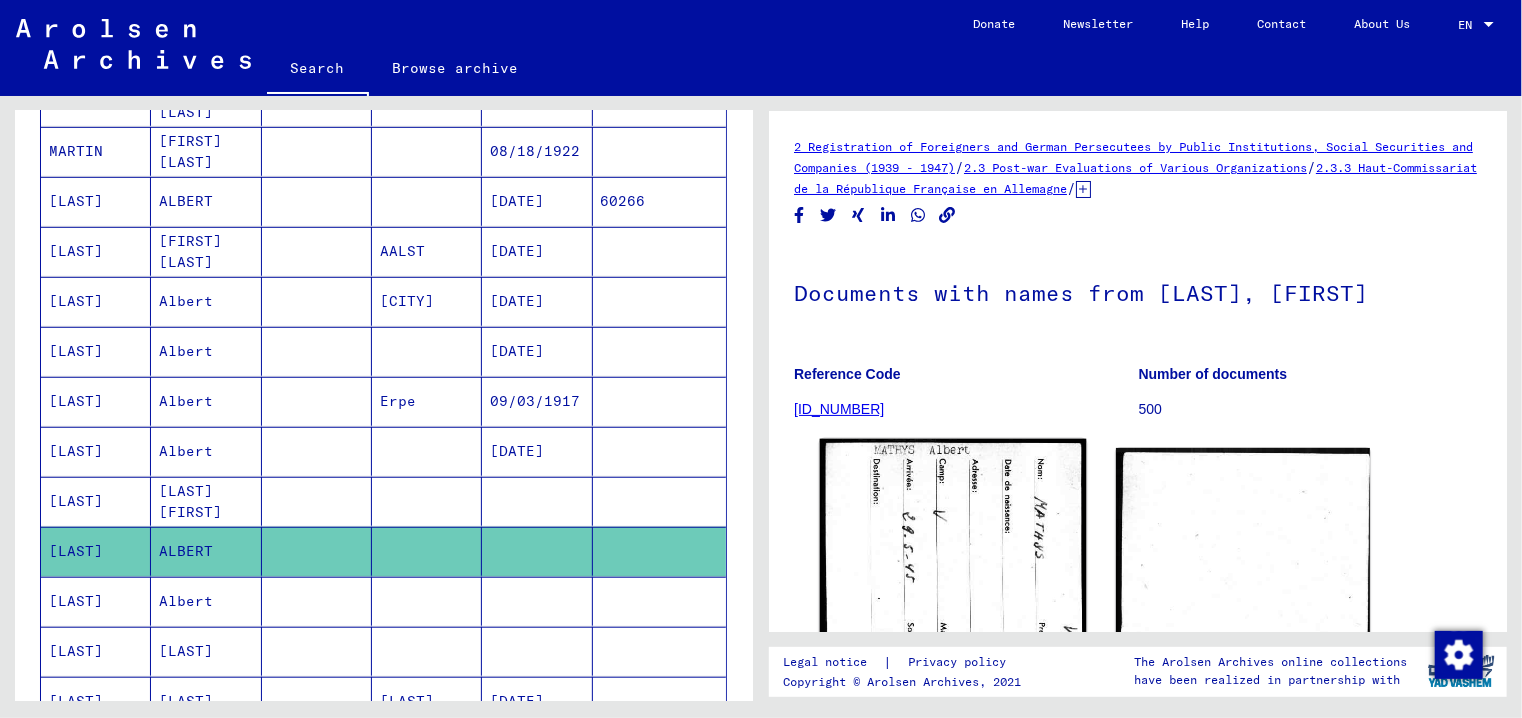 click 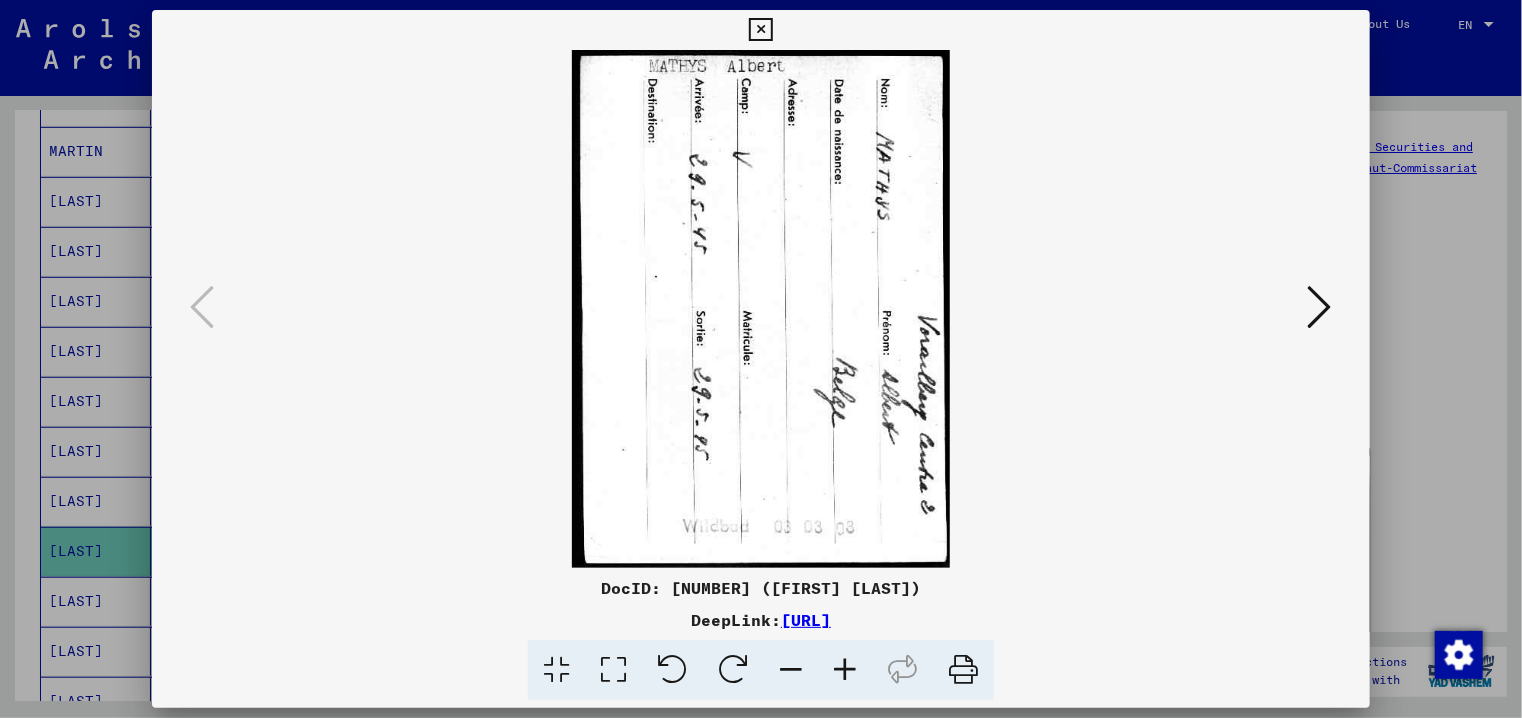 click at bounding box center (1320, 307) 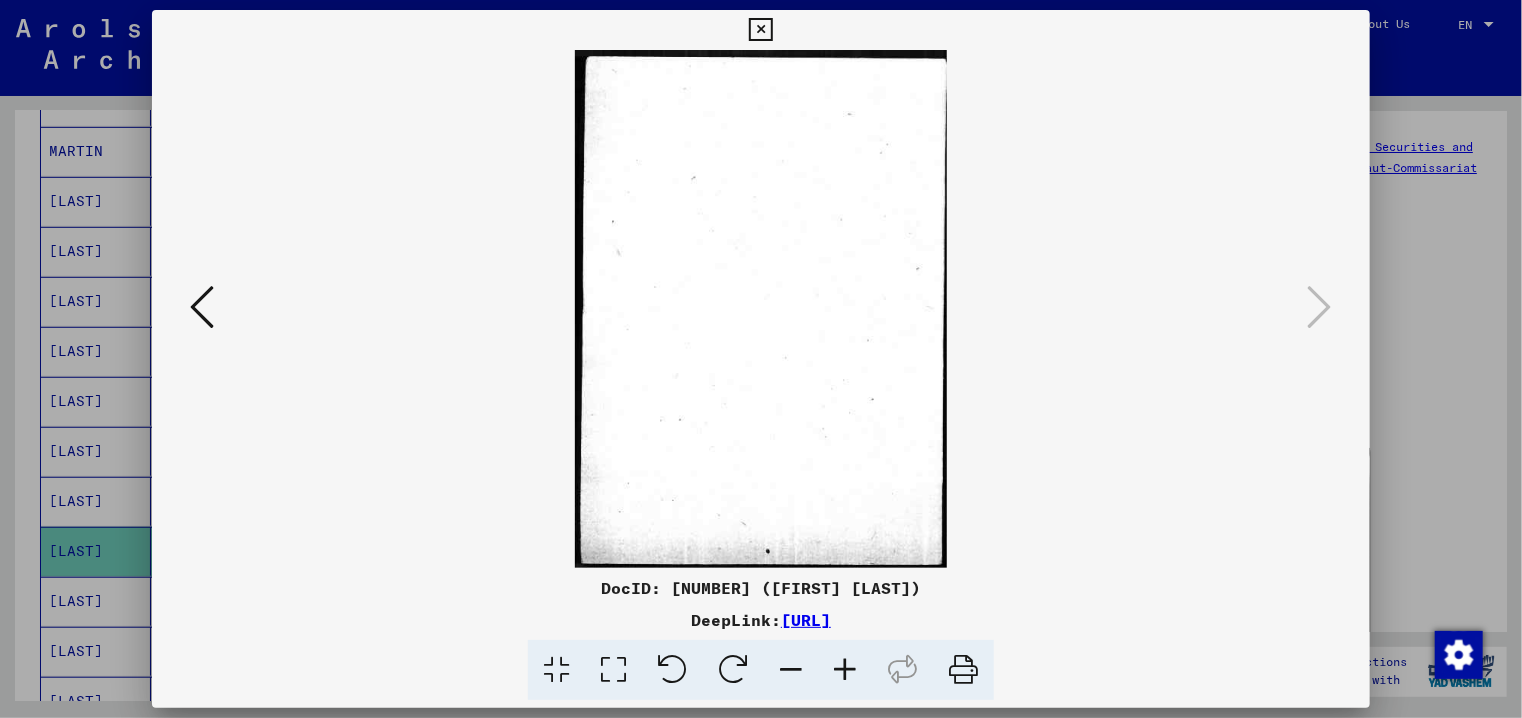 click at bounding box center (760, 30) 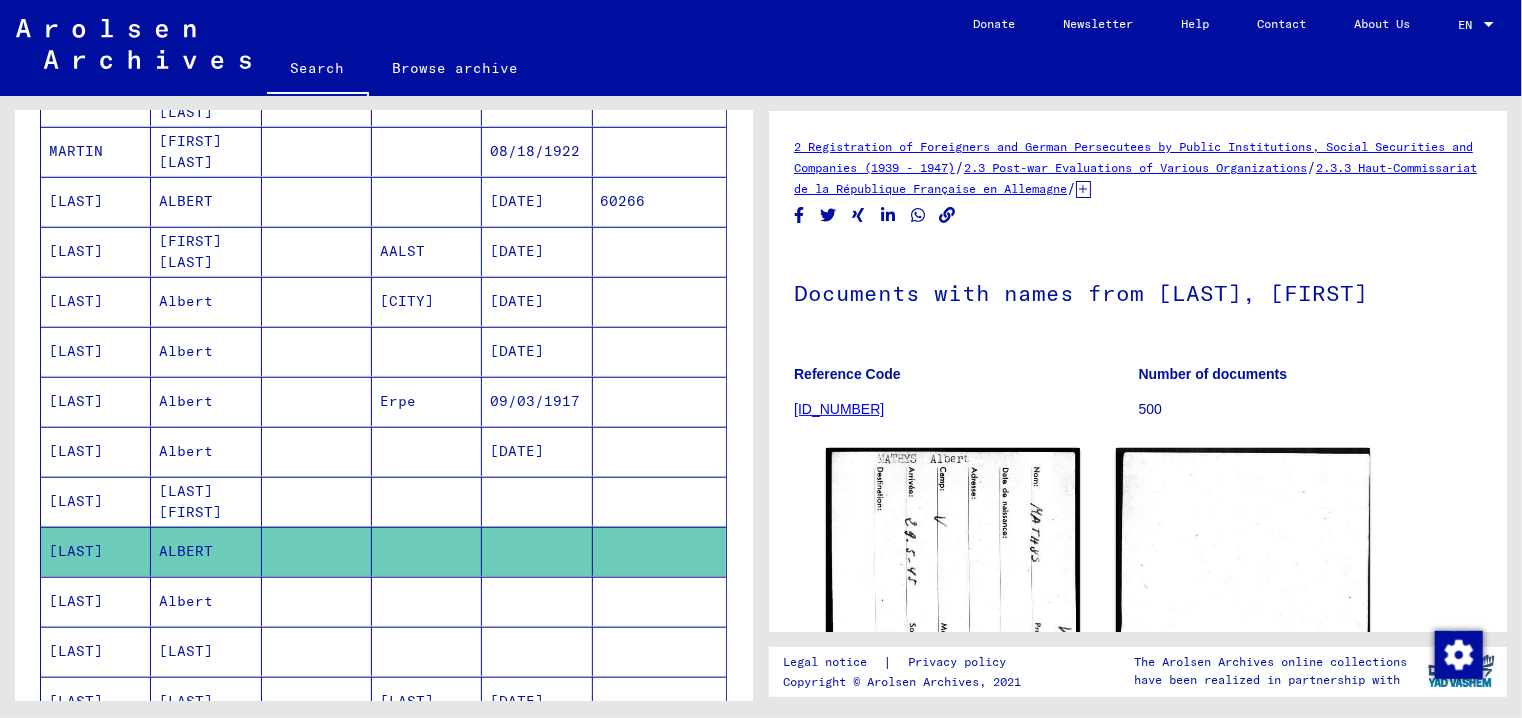 click on "Albert" at bounding box center (206, 651) 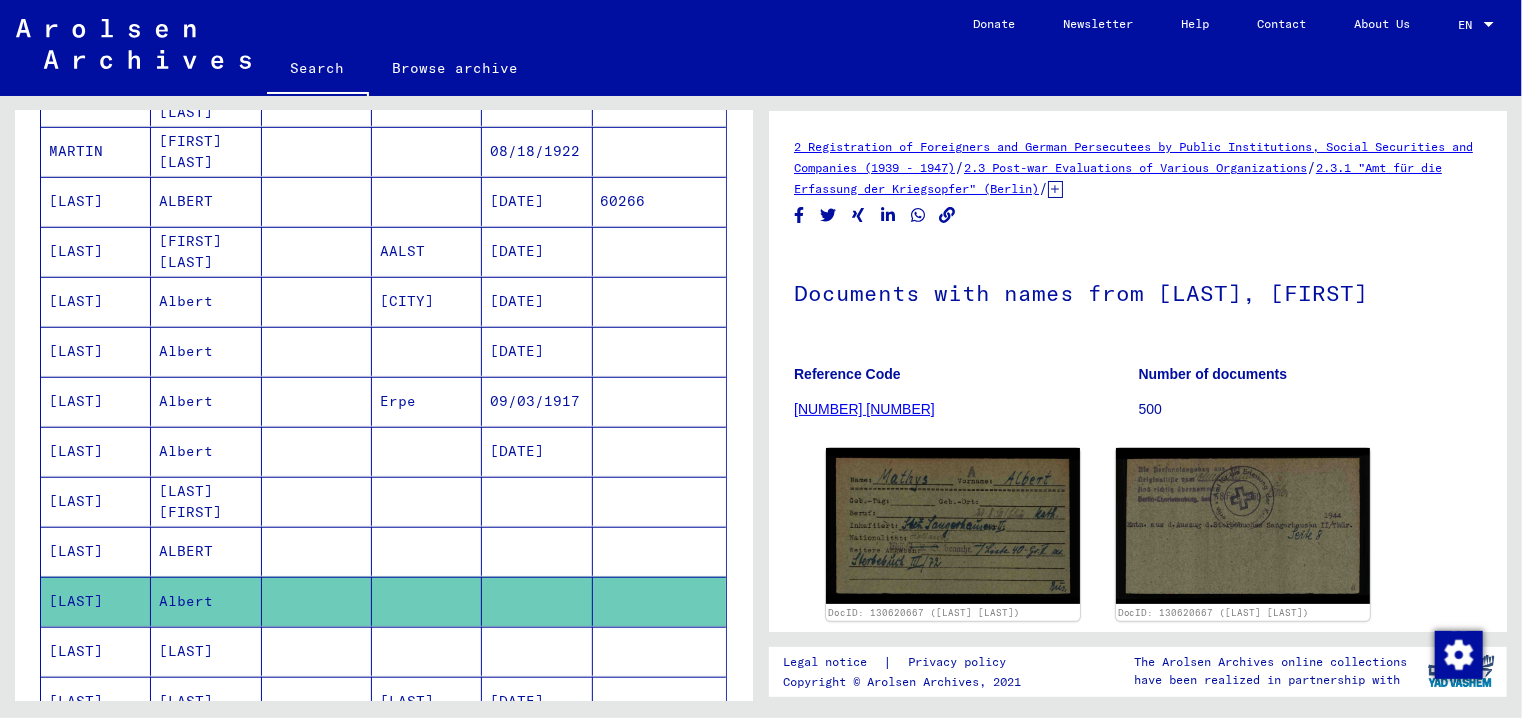 scroll, scrollTop: 0, scrollLeft: 0, axis: both 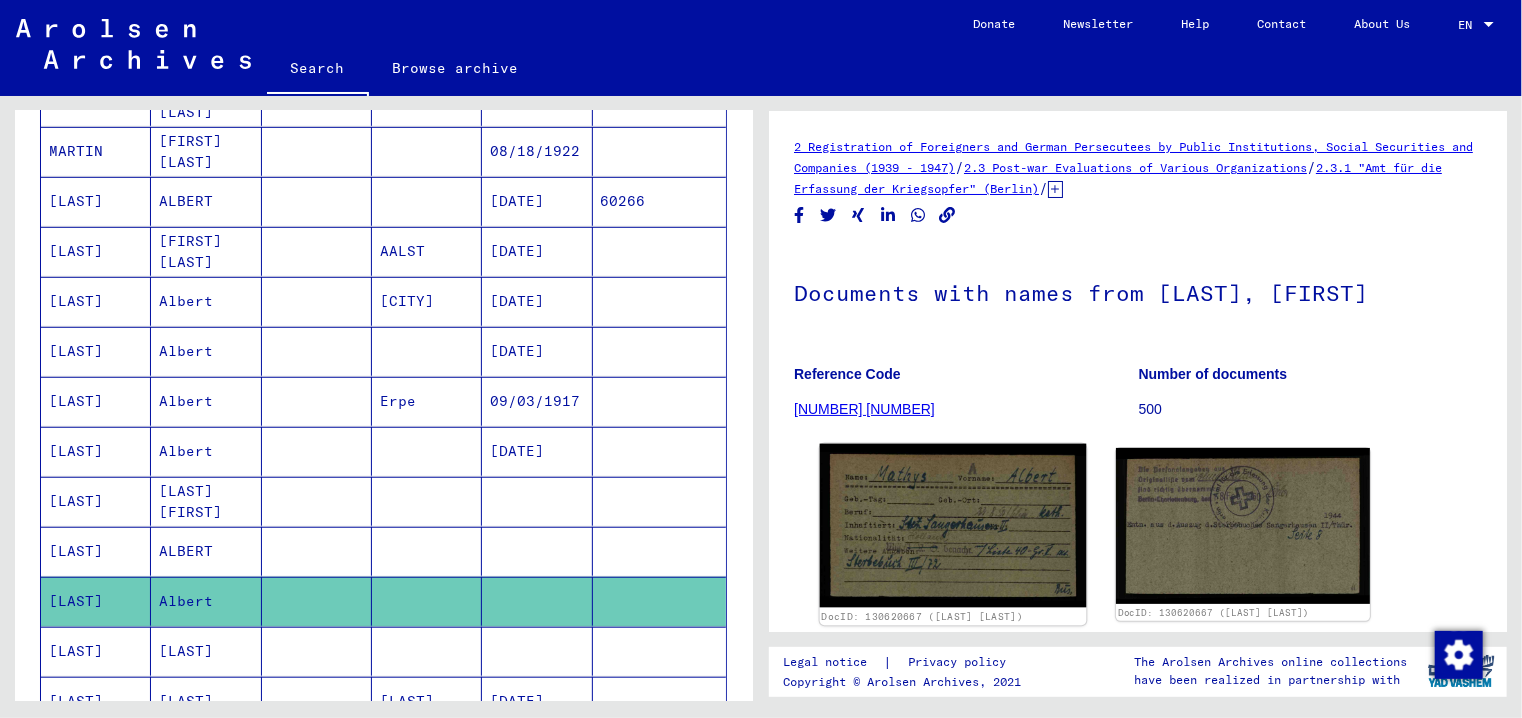 click 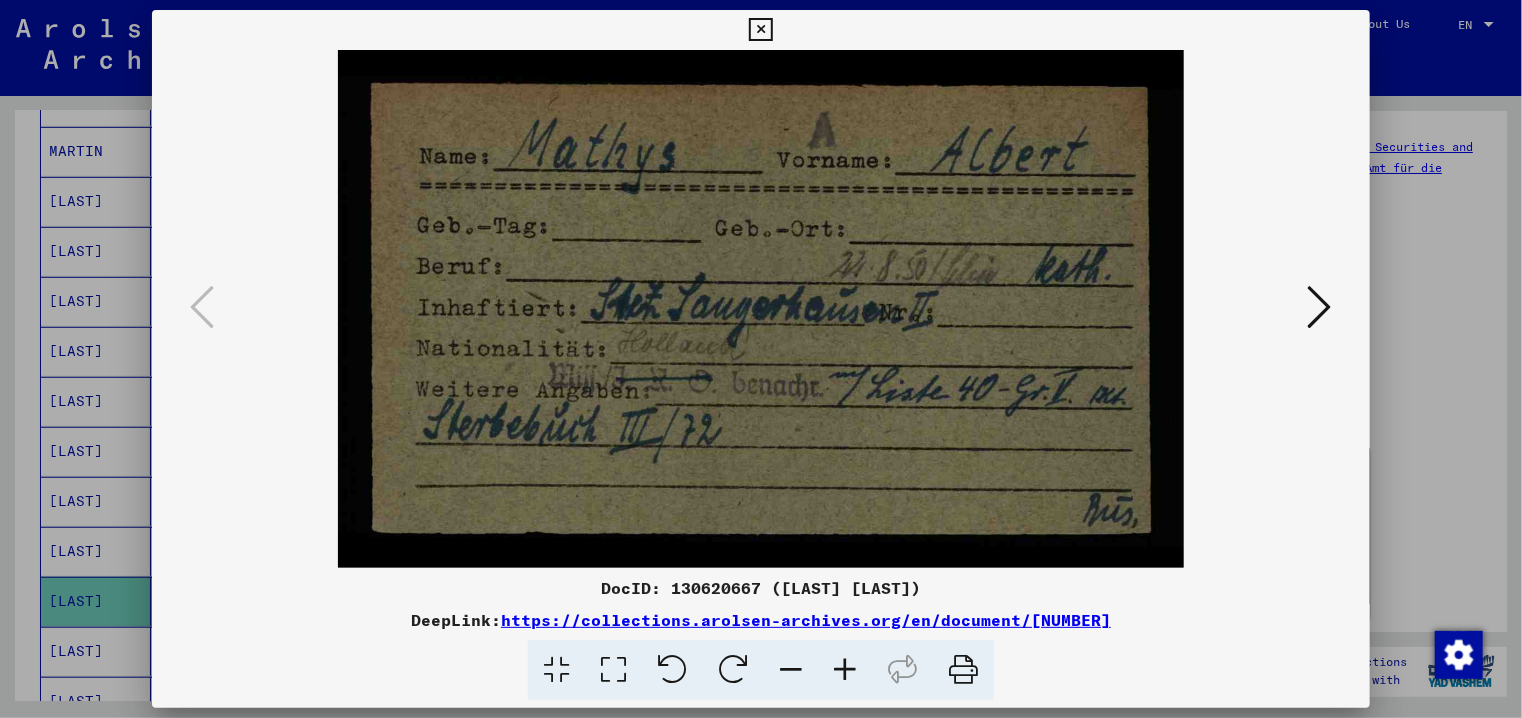 click at bounding box center [761, 359] 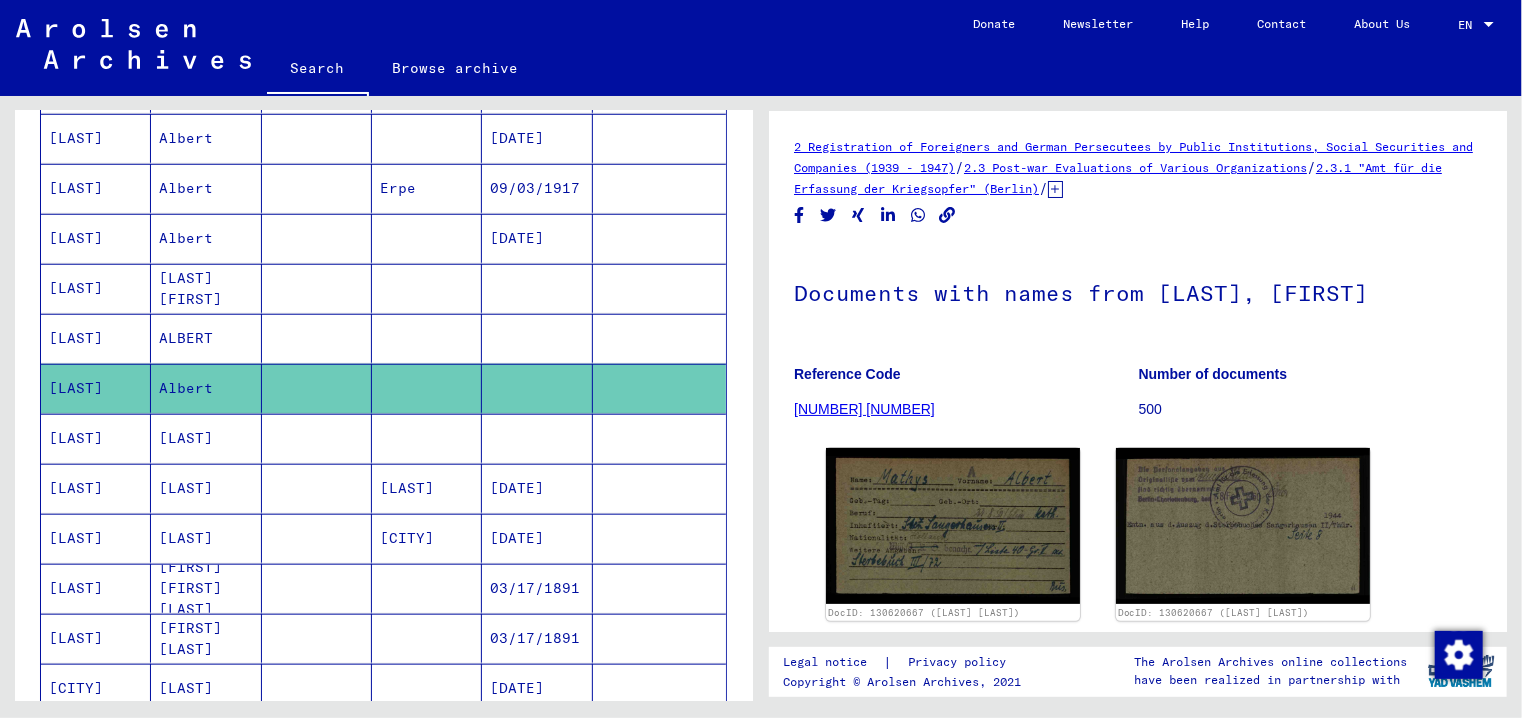 scroll, scrollTop: 877, scrollLeft: 0, axis: vertical 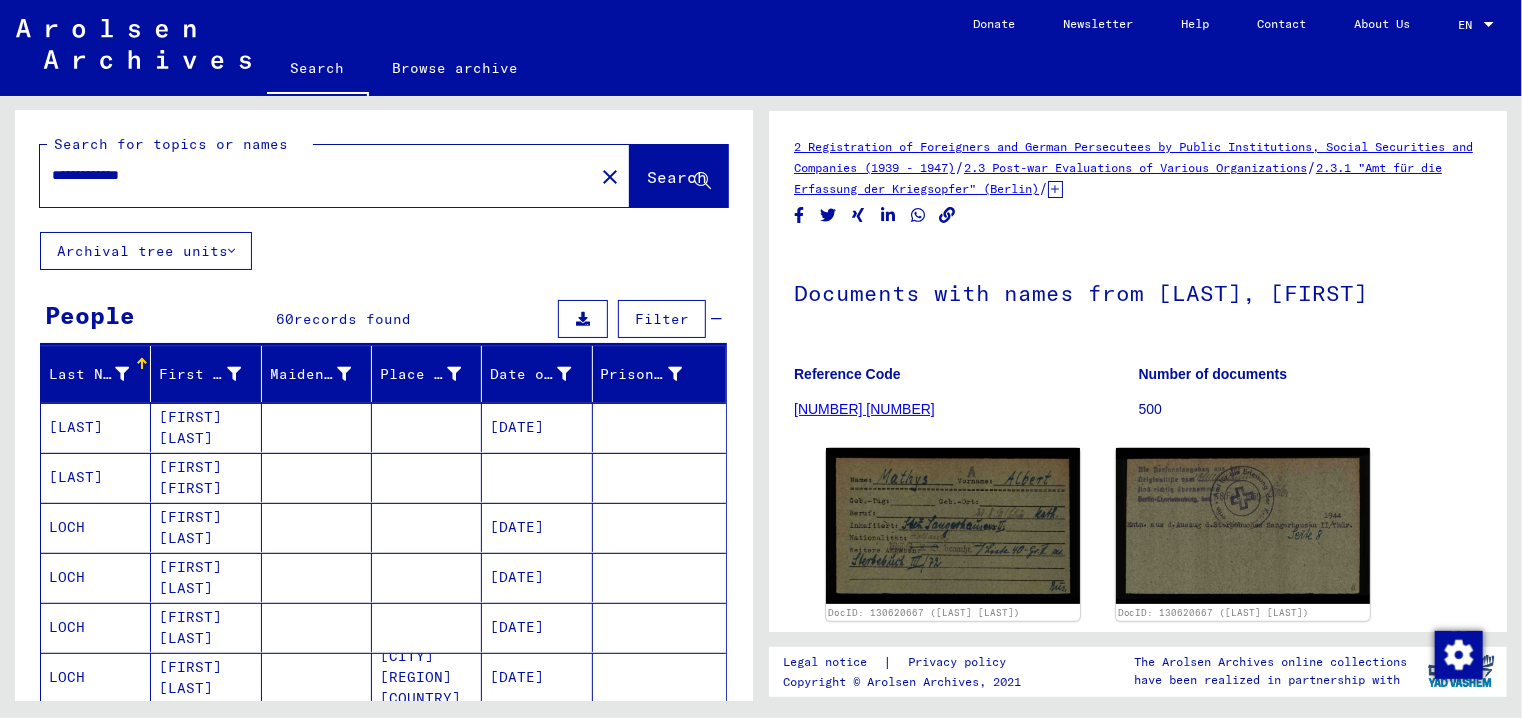 click on "**********" at bounding box center (317, 175) 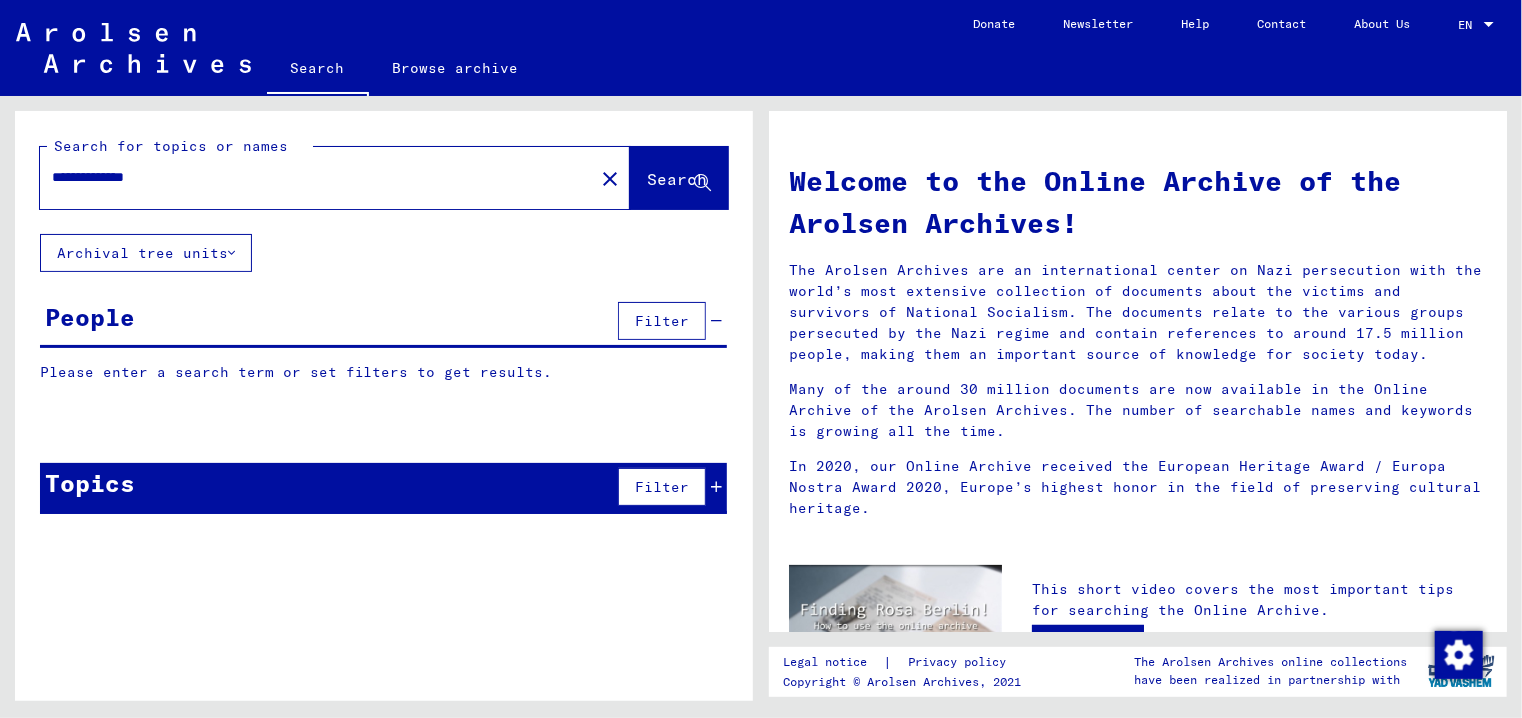 scroll, scrollTop: 0, scrollLeft: 0, axis: both 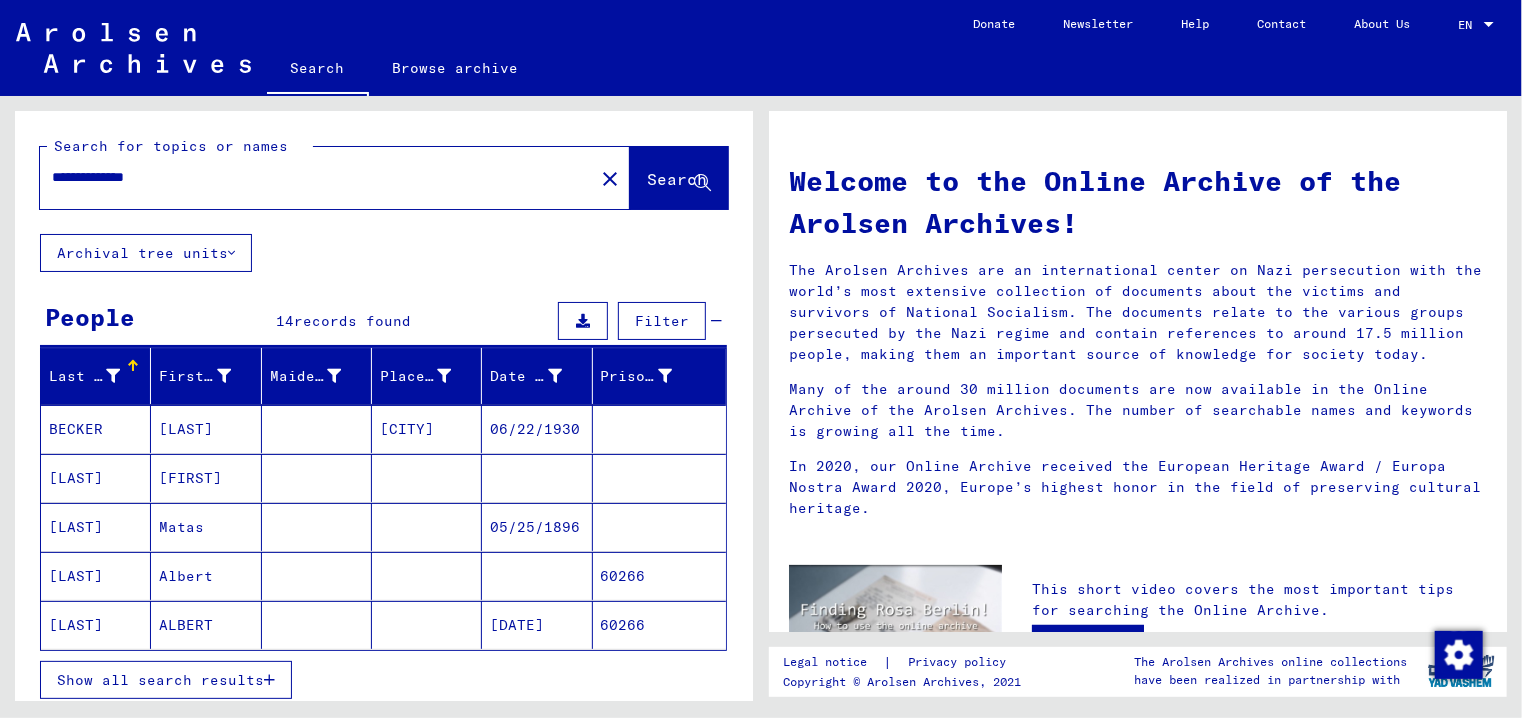 click on "[LAST]" at bounding box center [96, 625] 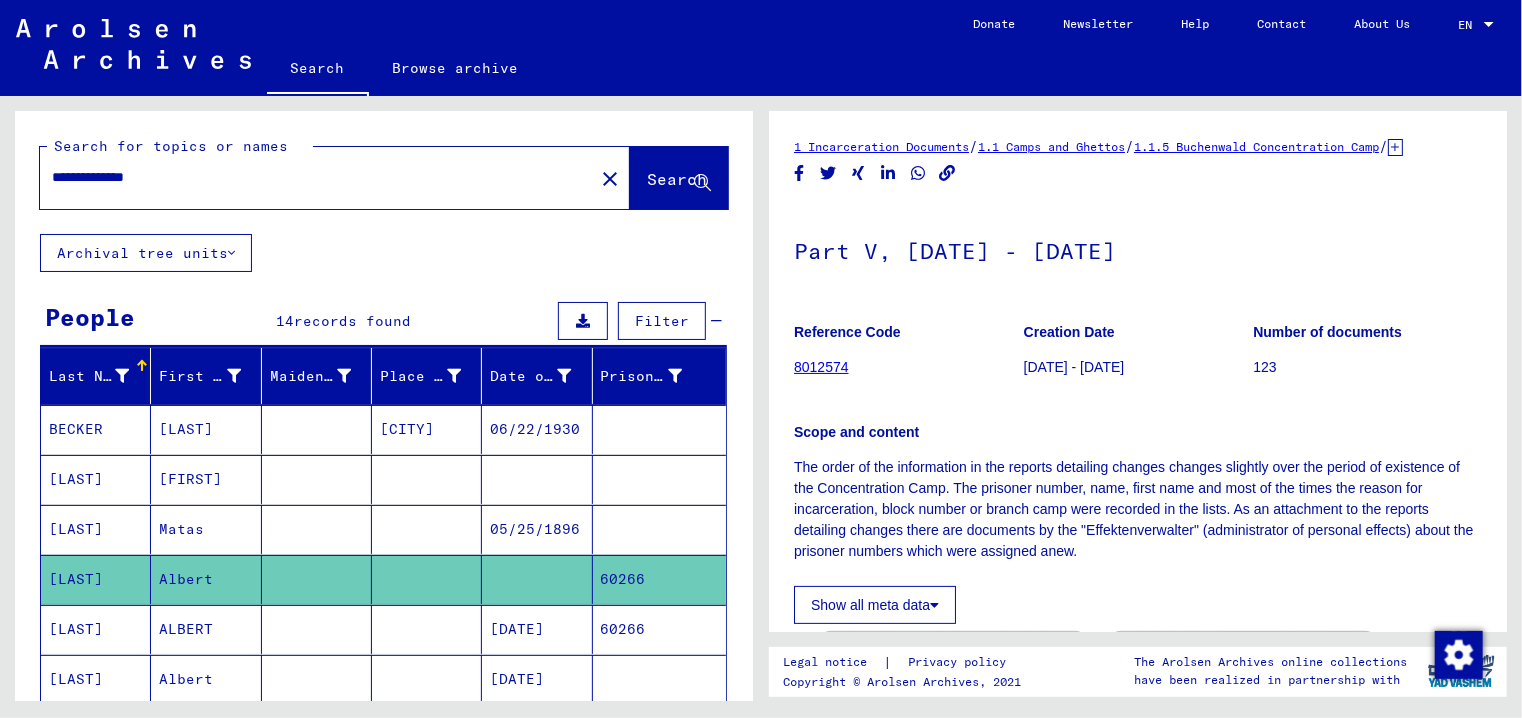 scroll, scrollTop: 0, scrollLeft: 0, axis: both 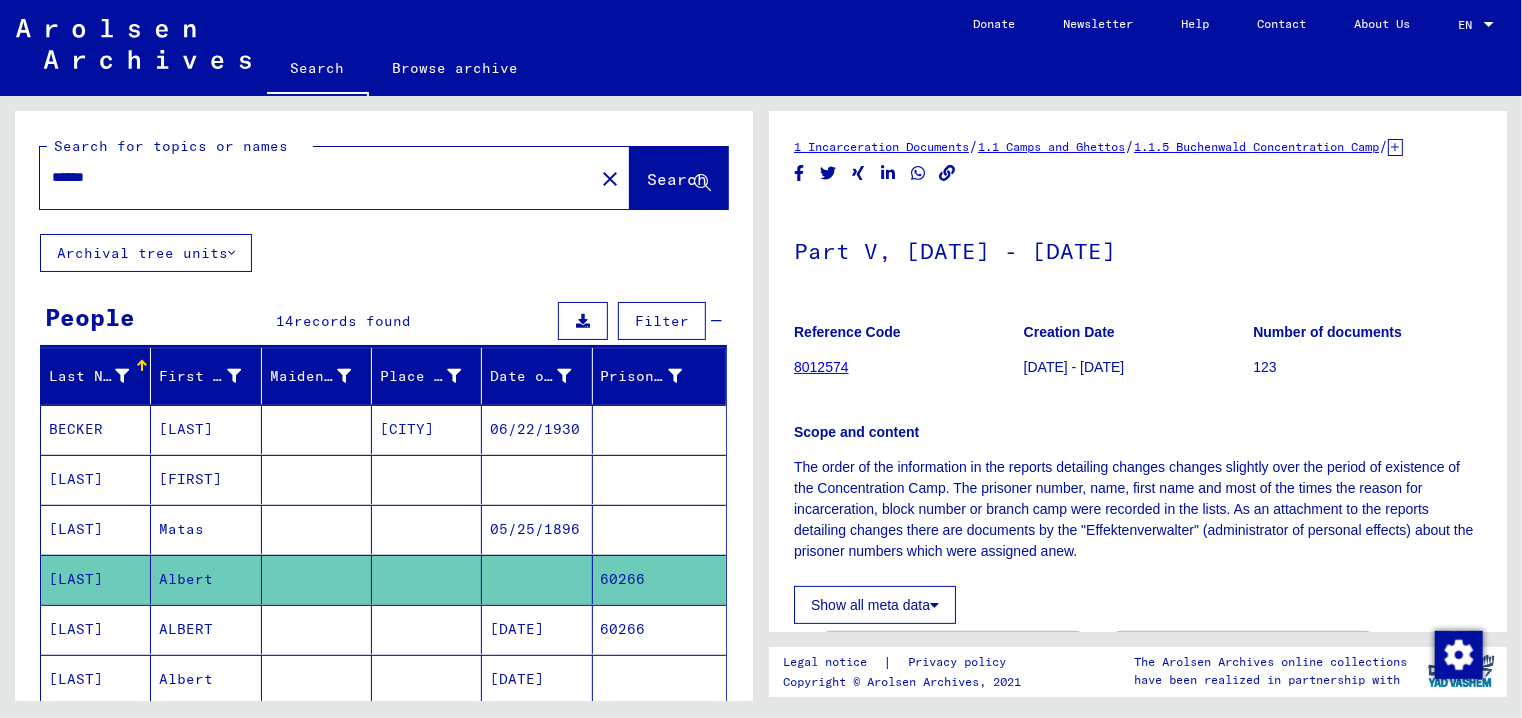 type on "******" 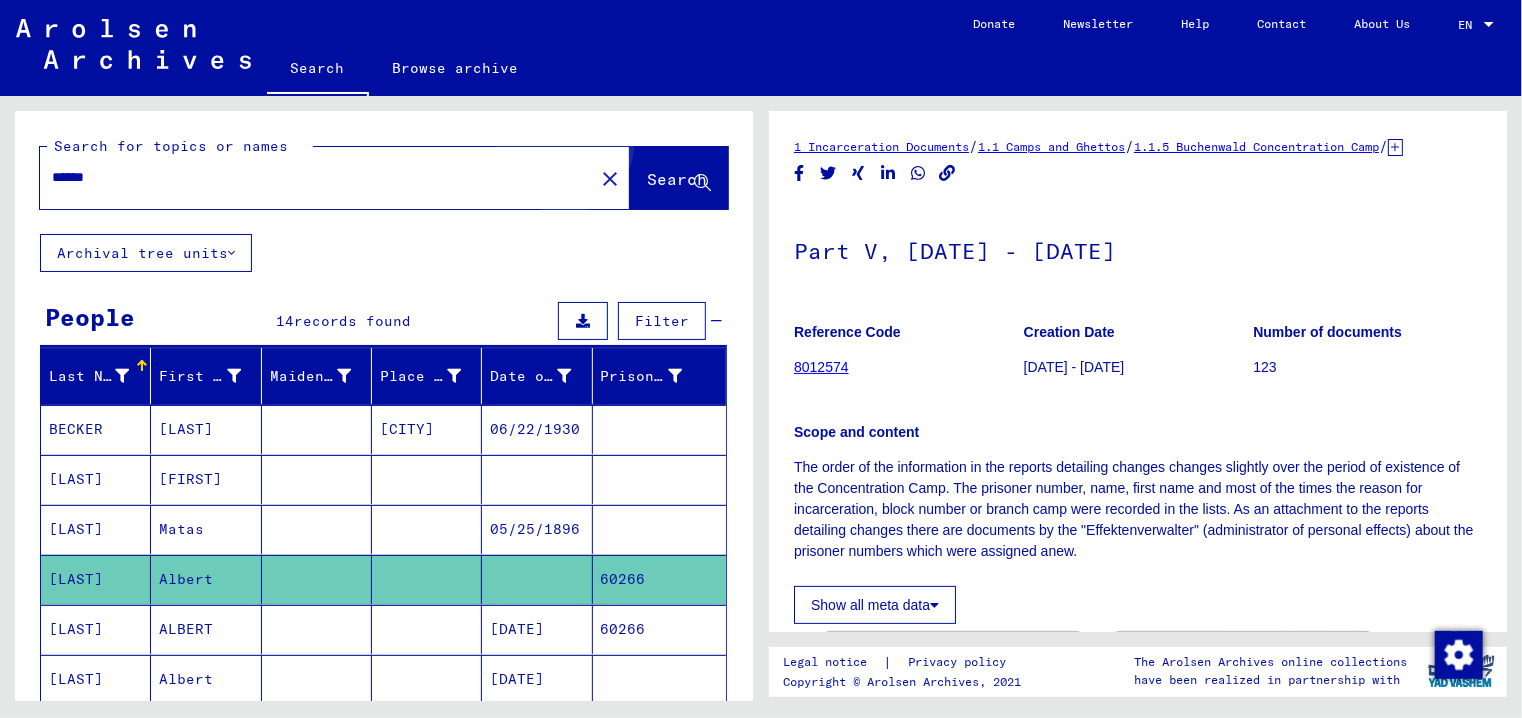 click on "Search" 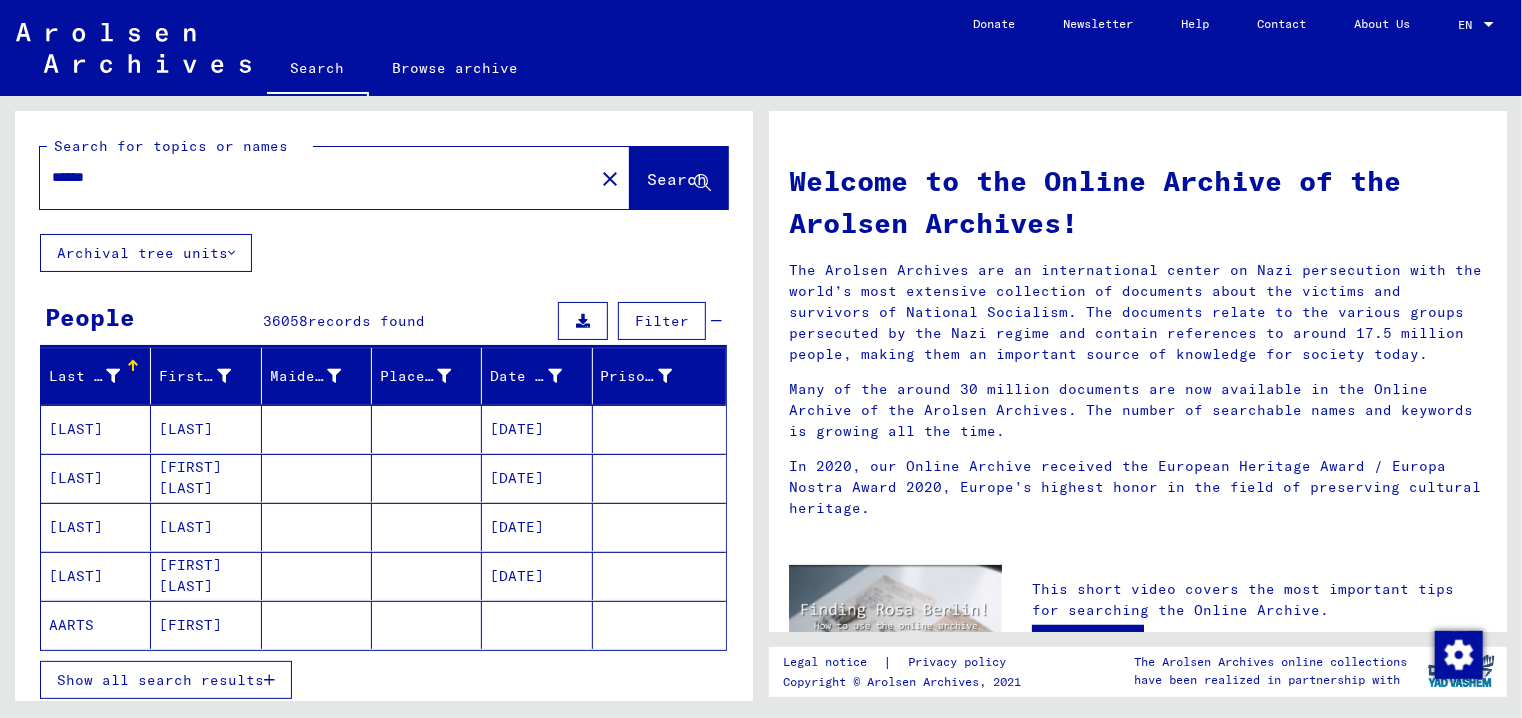 click on "Filter" at bounding box center (662, 321) 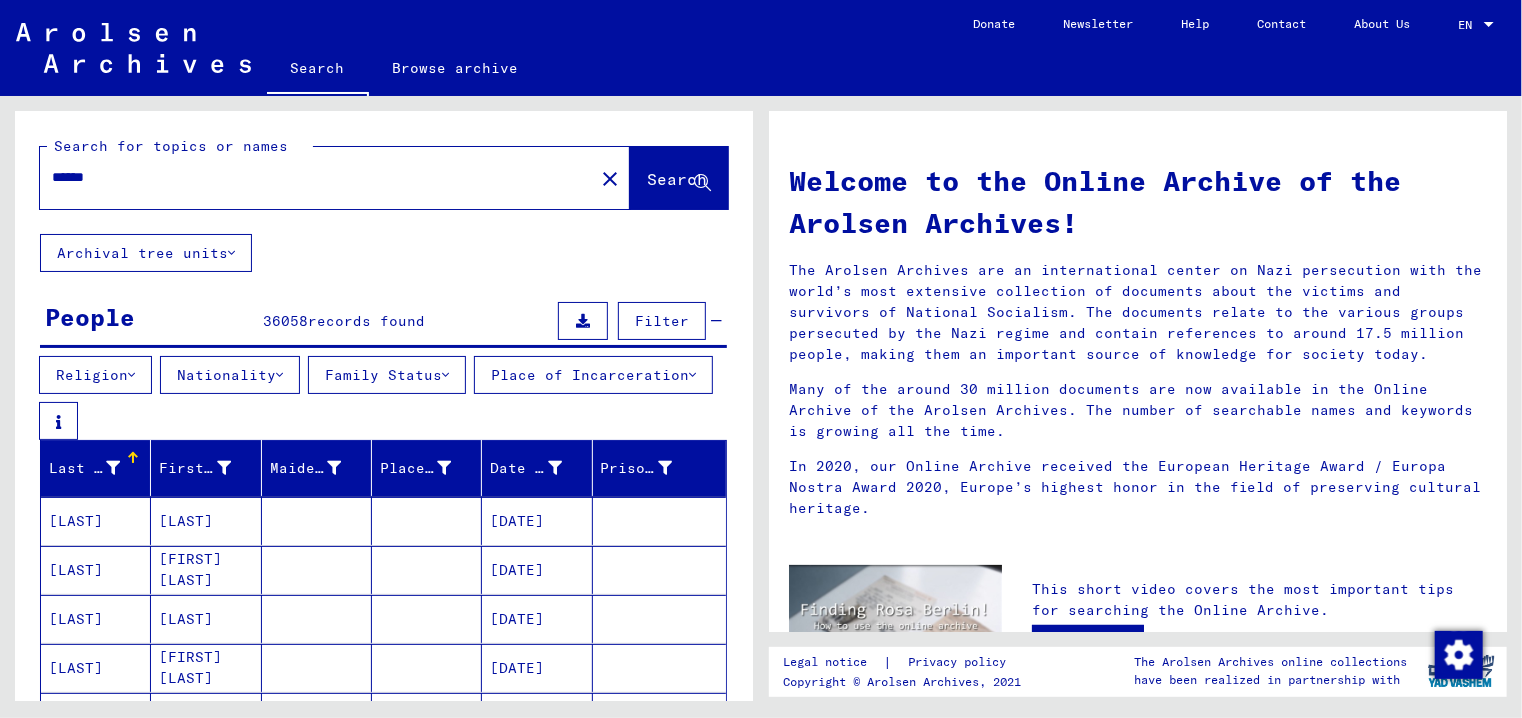 click at bounding box center (279, 375) 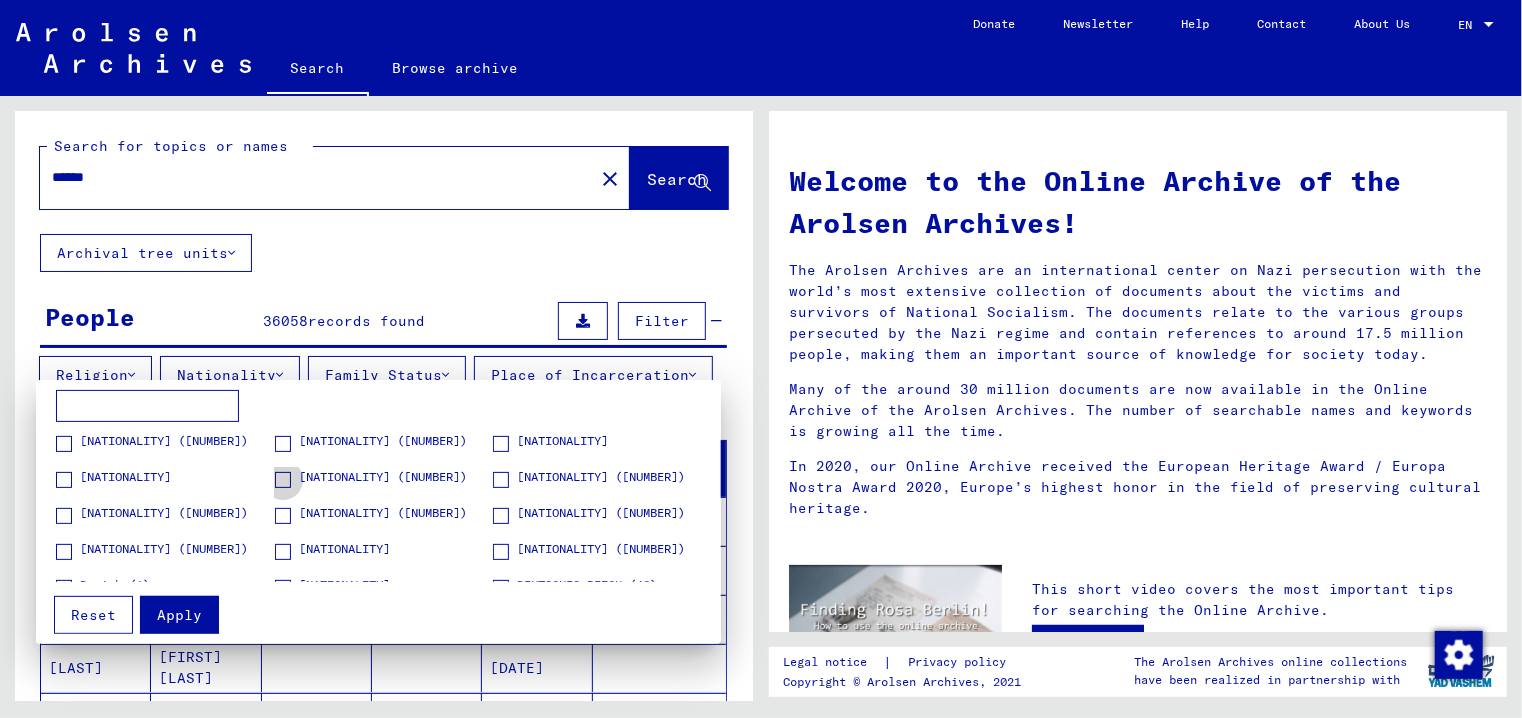 click at bounding box center (283, 480) 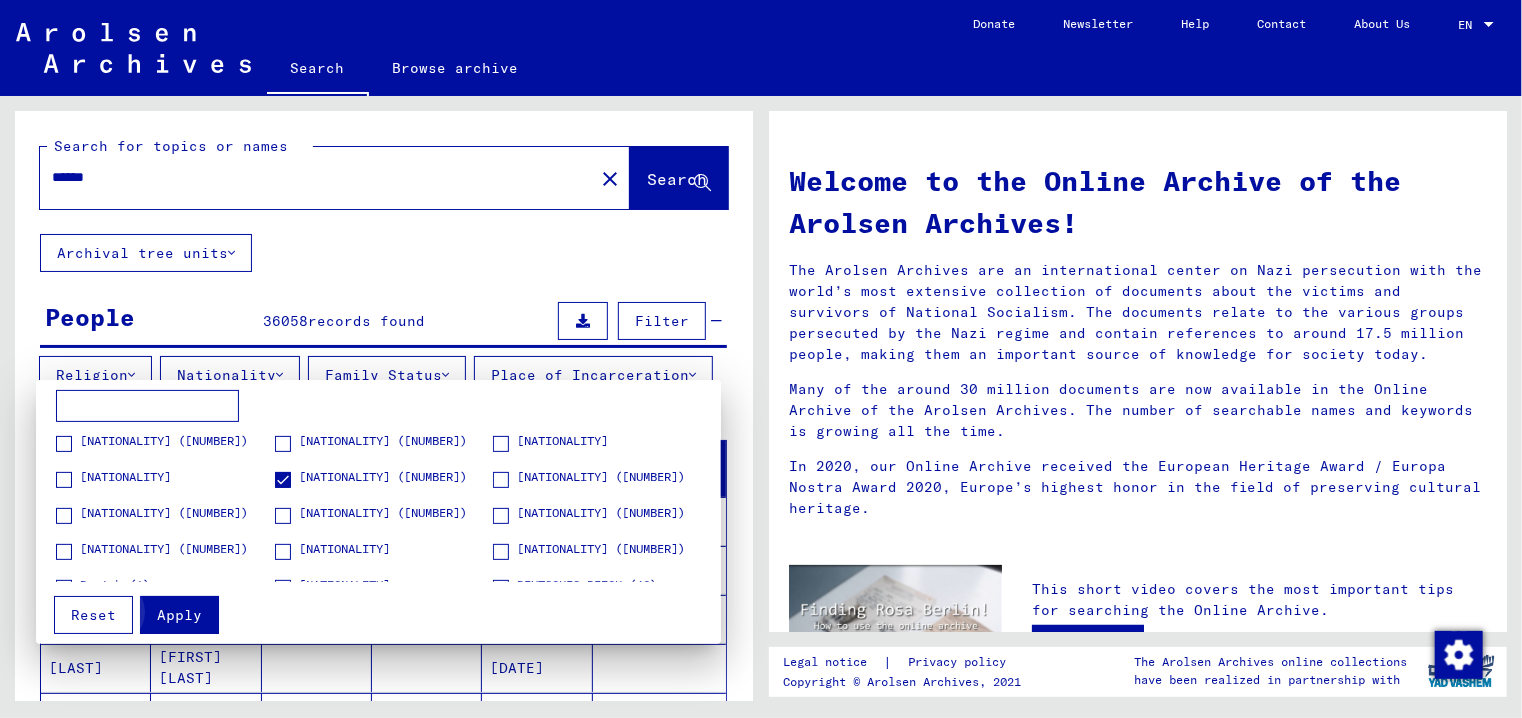 click on "Apply" at bounding box center (179, 615) 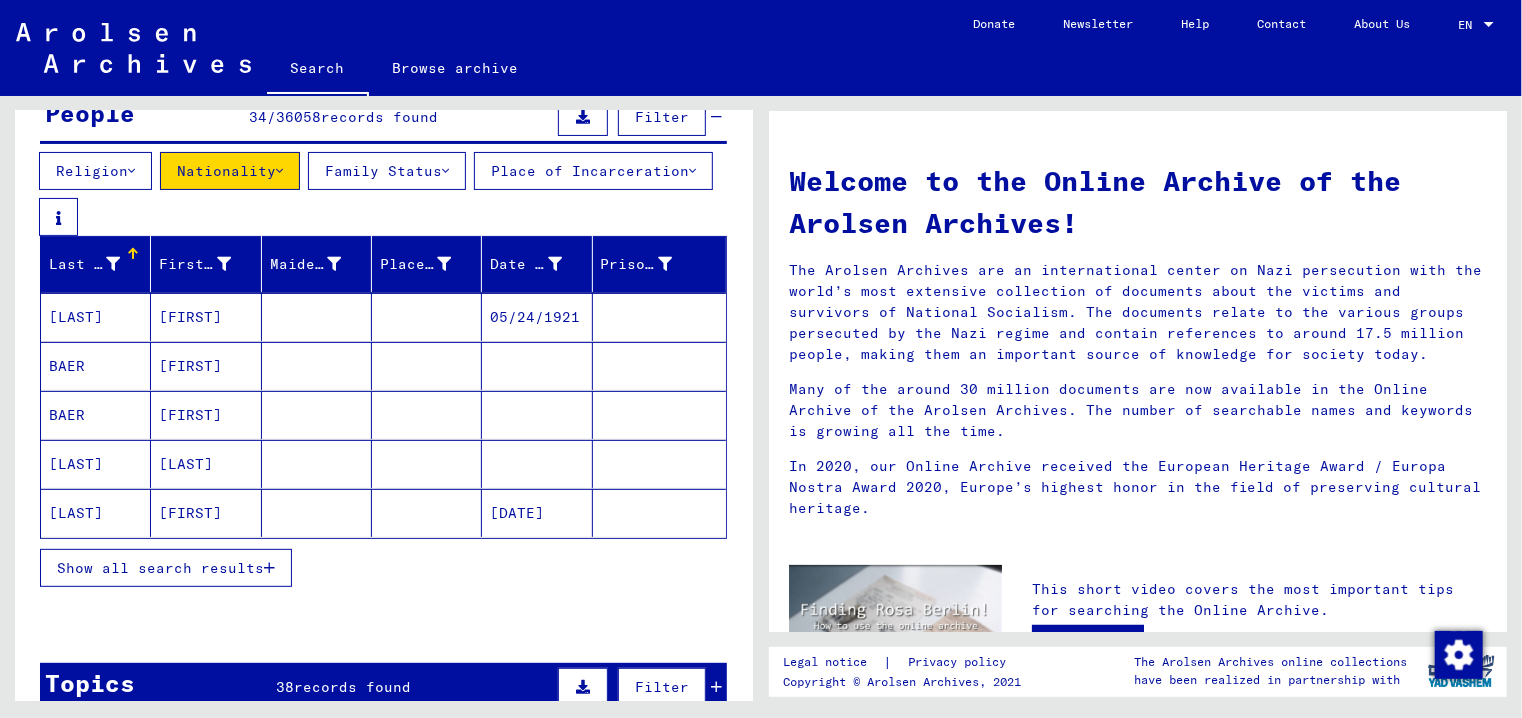 scroll, scrollTop: 208, scrollLeft: 0, axis: vertical 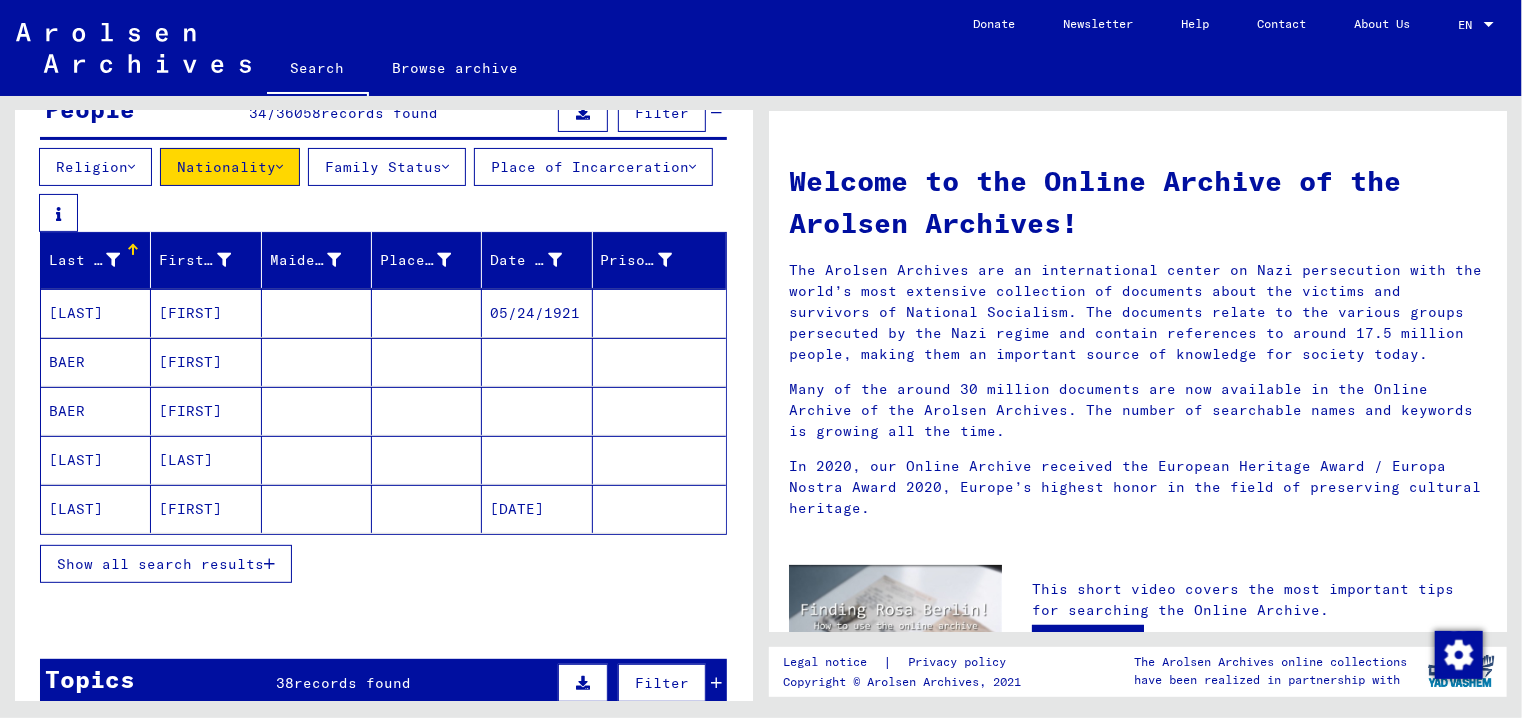 click on "Show all search results" at bounding box center [166, 564] 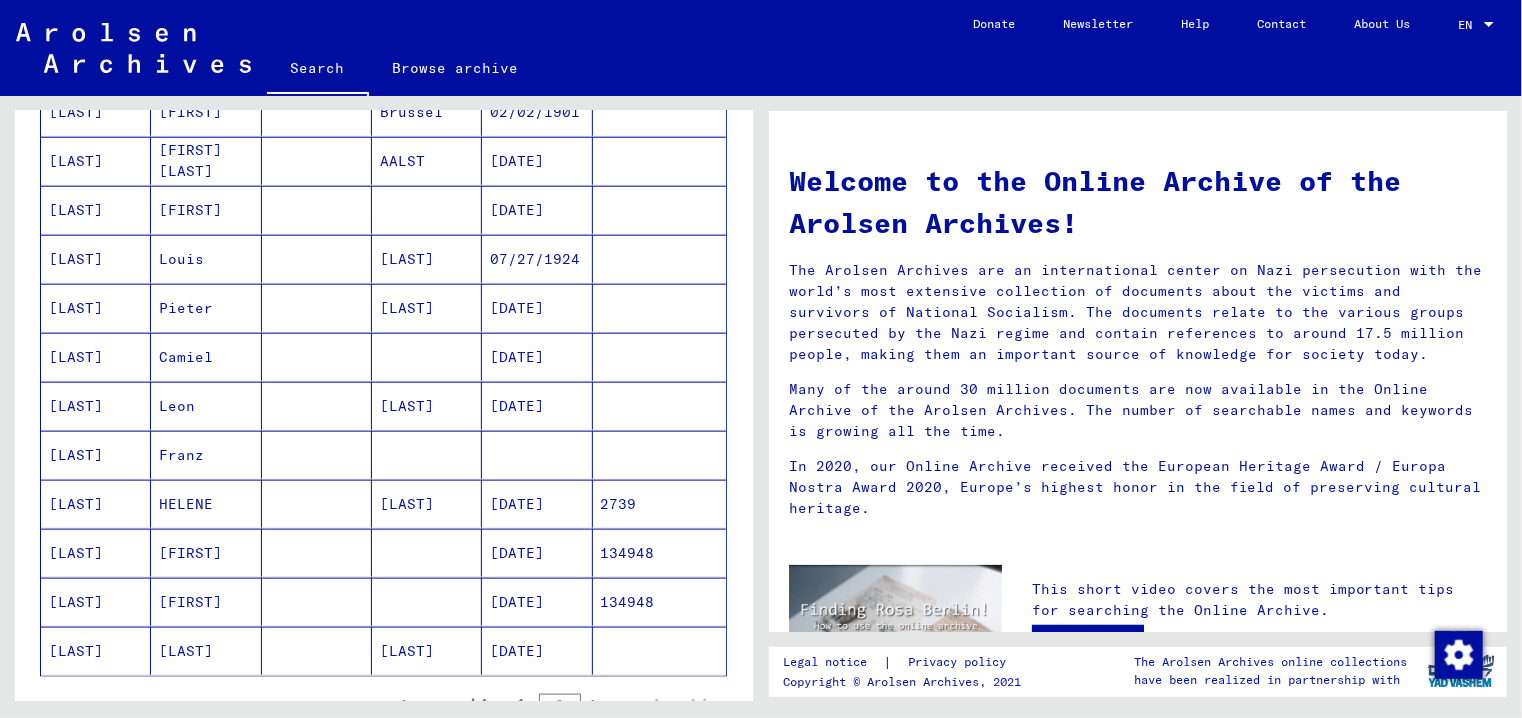 scroll, scrollTop: 1052, scrollLeft: 0, axis: vertical 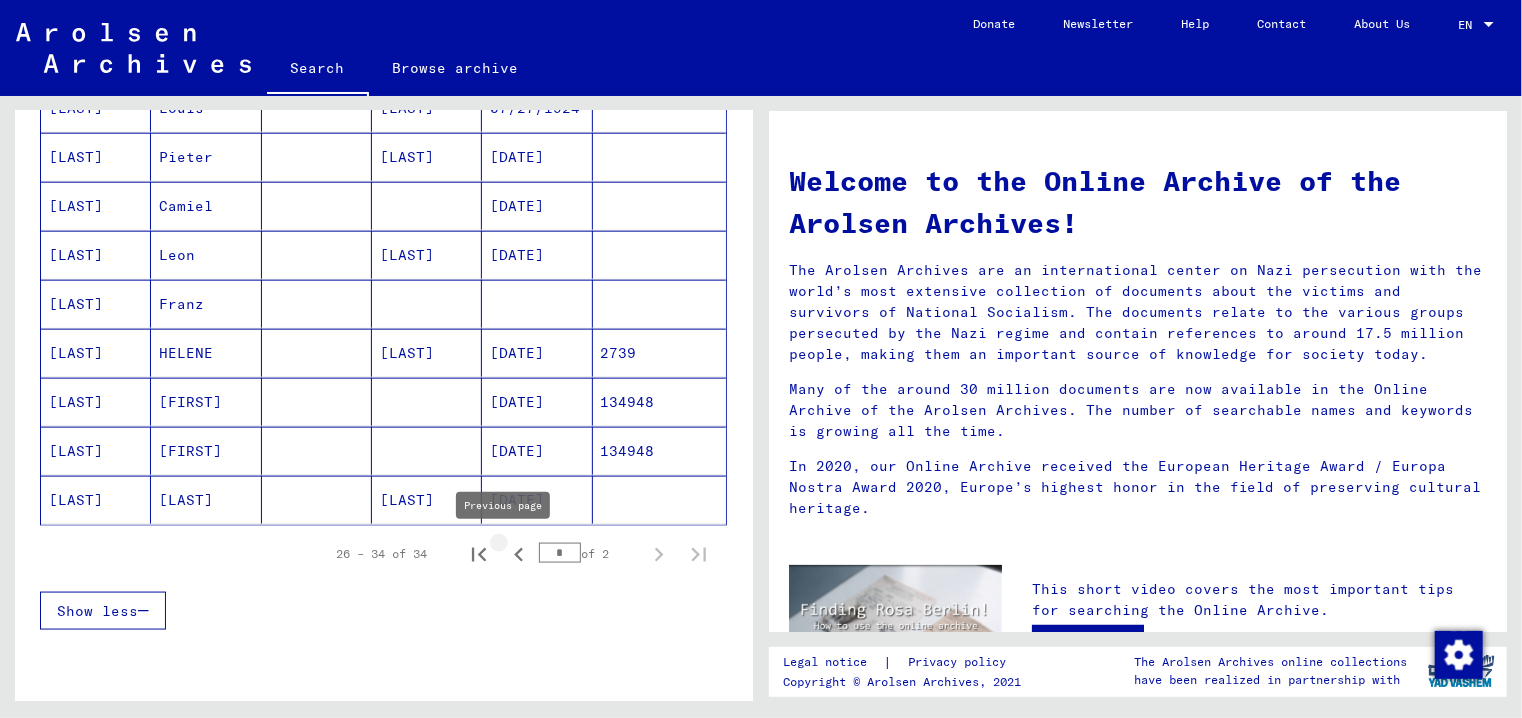 click 